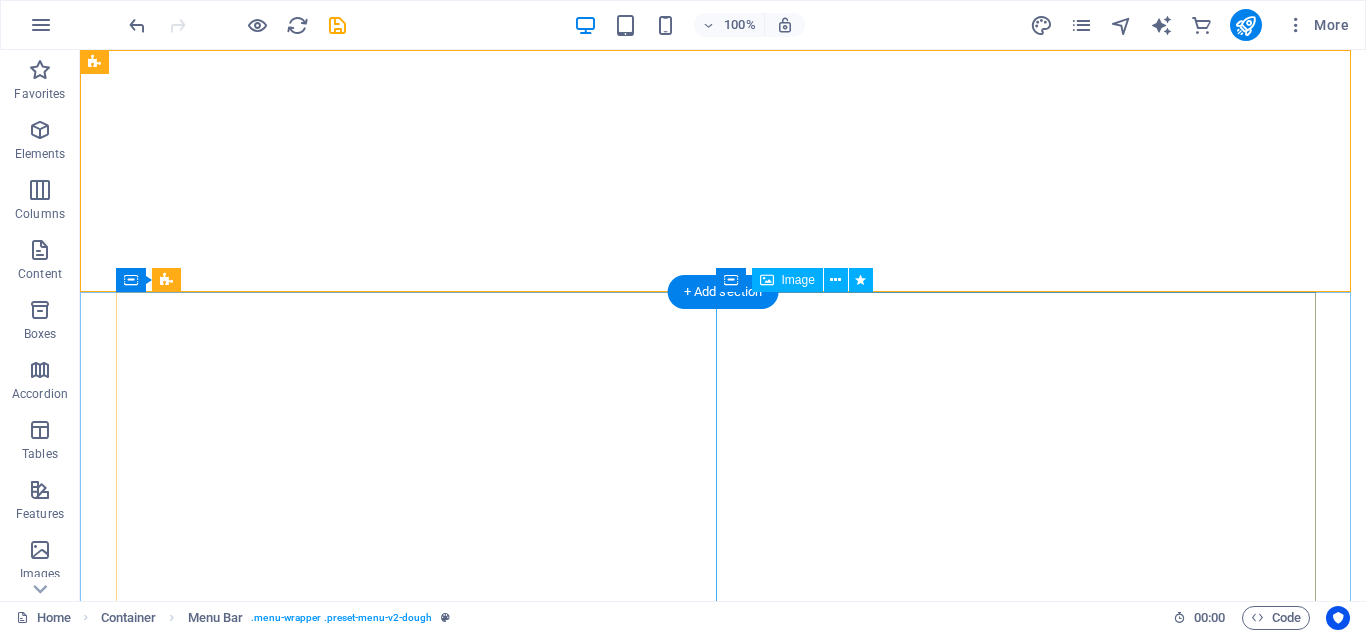 scroll, scrollTop: 0, scrollLeft: 0, axis: both 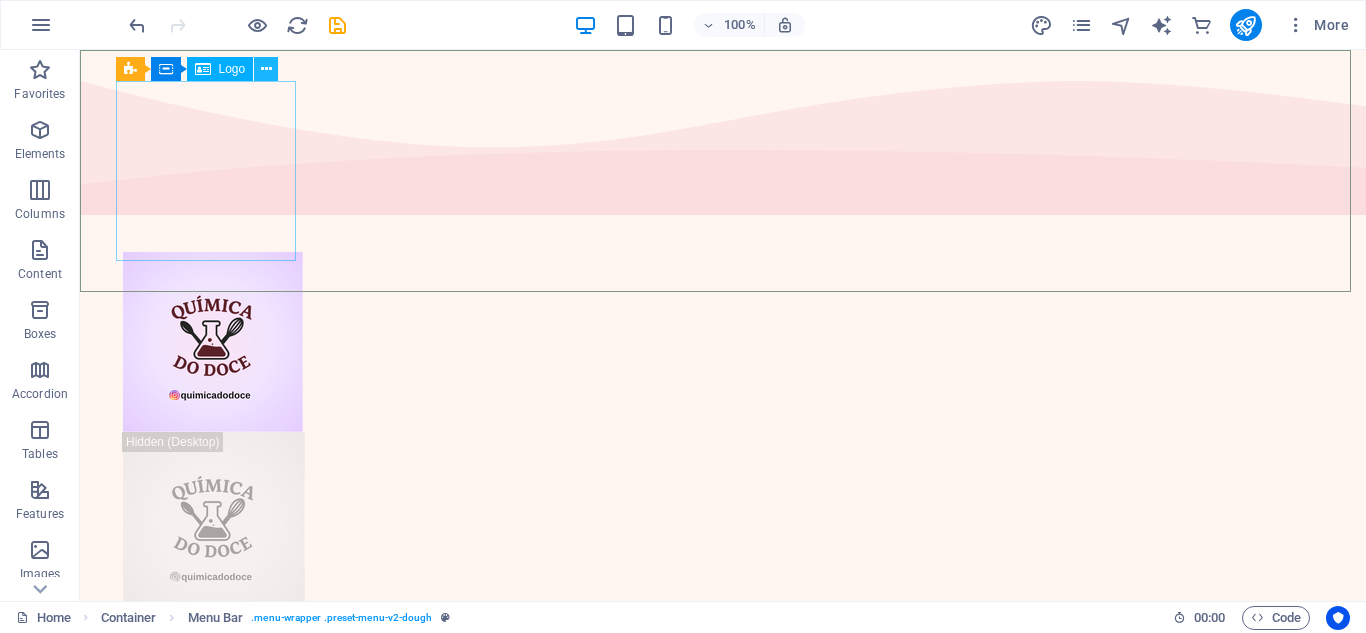click at bounding box center (266, 69) 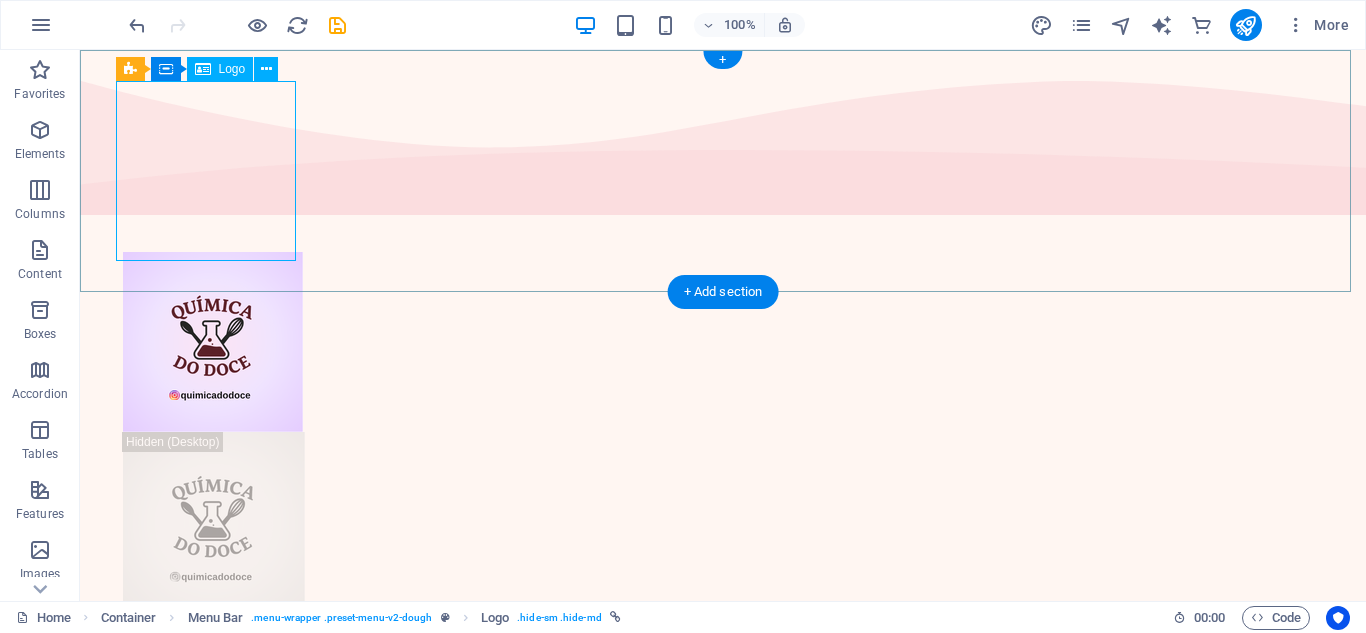 click at bounding box center (723, 342) 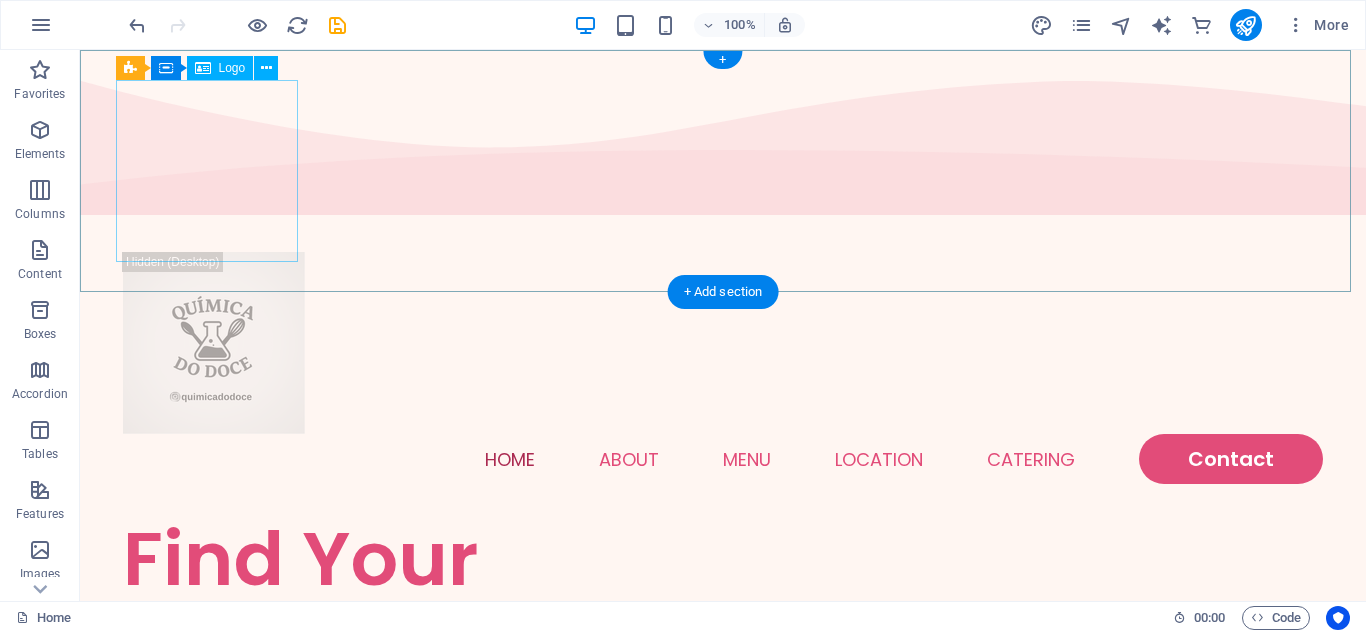 click at bounding box center [723, 343] 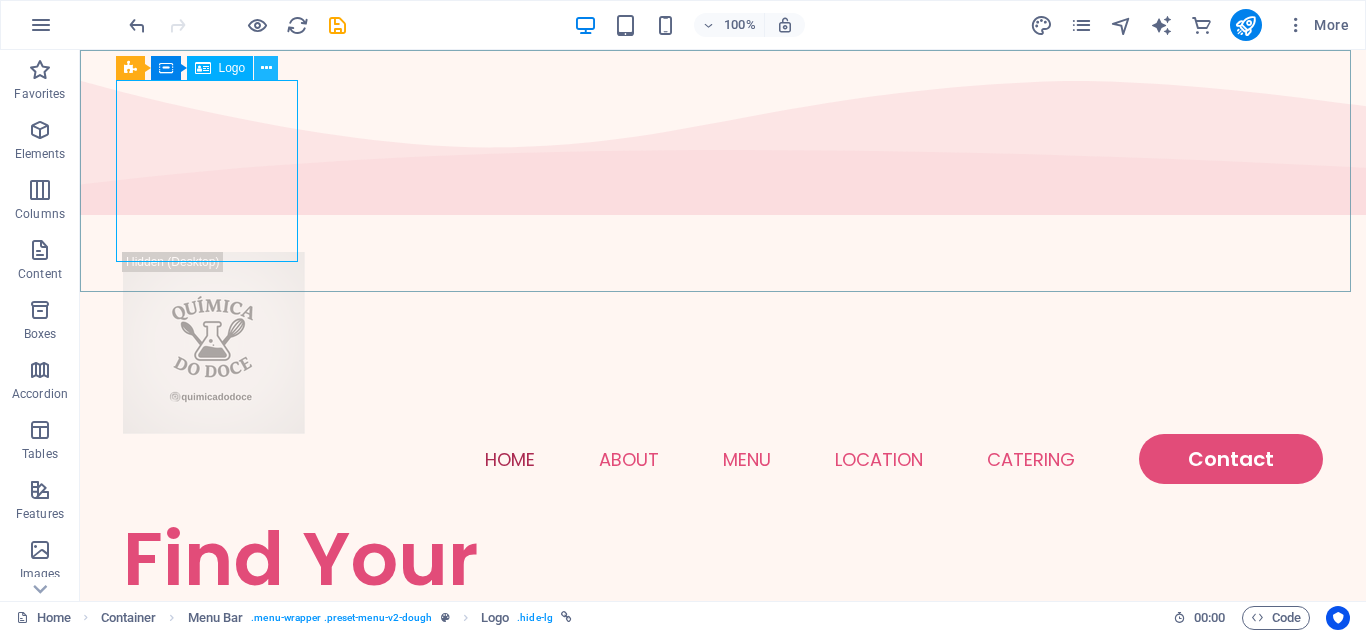 click at bounding box center [266, 68] 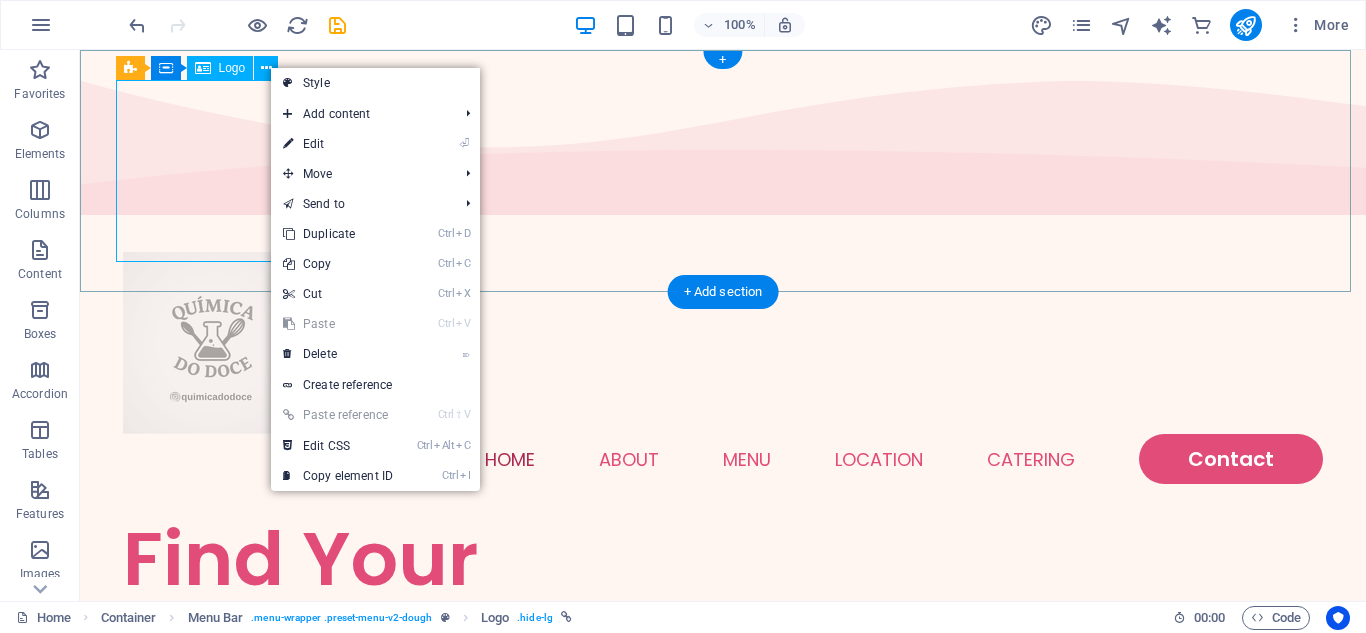 click at bounding box center [723, 343] 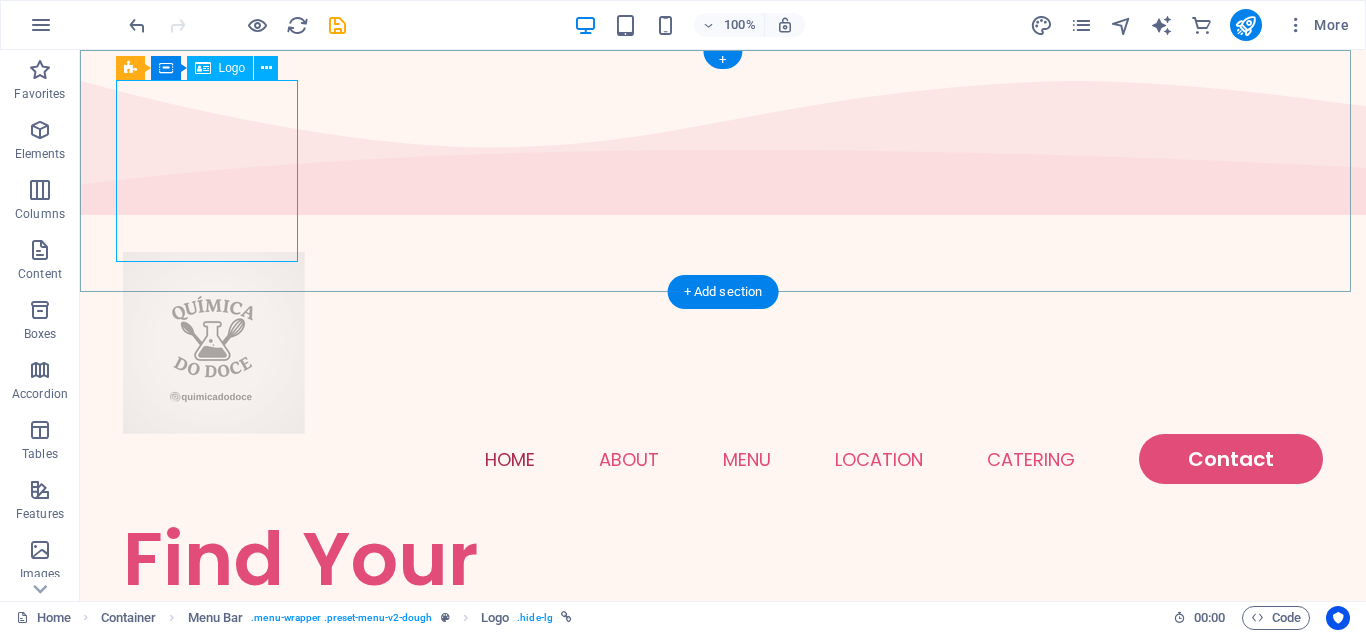 click at bounding box center [723, 343] 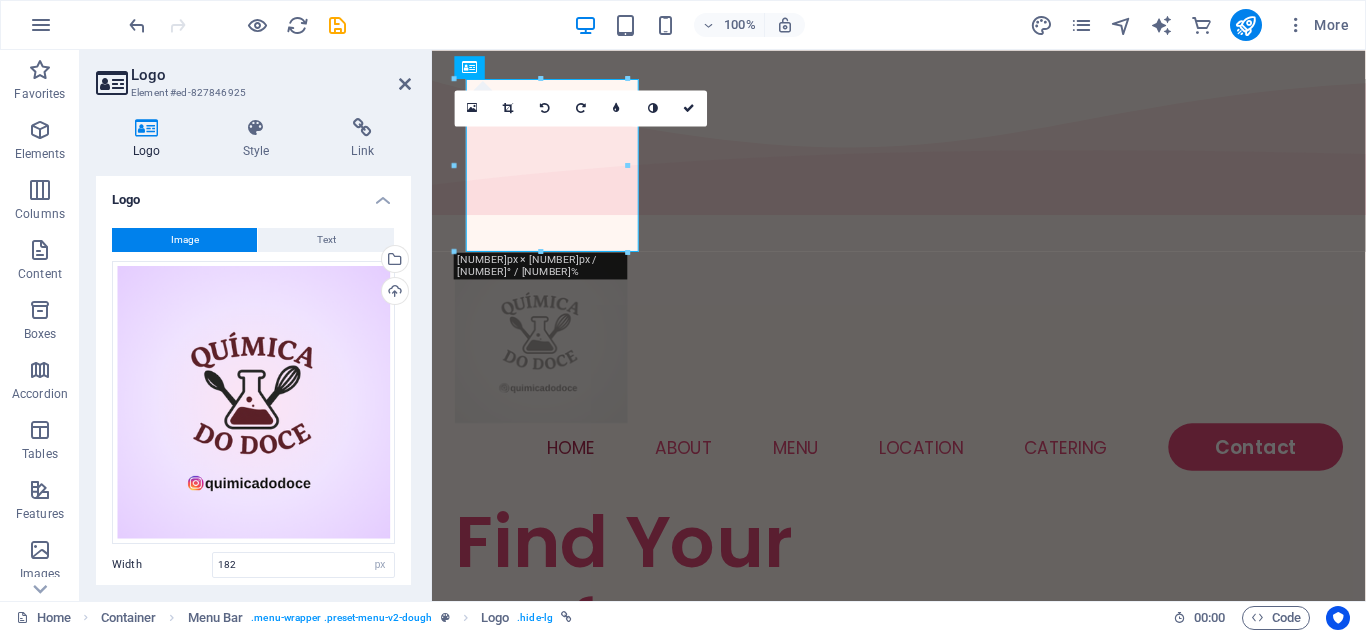 click on "Logo Style Link Logo Image Text Drag files here, click to choose files or select files from Files or our free stock photos & videos Select files from the file manager, stock photos, or upload file(s) Upload Width [NUMBER] Default auto px rem % em vh vw Fit image Automatically fit image to a fixed width and height Height Default auto px Alignment Lazyload Loading images after the page loads improves page speed. Responsive Automatically load retina image and smartphone optimized sizes. Lightbox Use as headline The image will be wrapped in an H1 headline tag. Useful for giving alternative text the weight of an H1 headline, e.g. for the logo. Leave unchecked if uncertain. Optimized Images are compressed to improve page speed. Direction Custom X offset [NUMBER] px rem % vh vw Y offset [NUMBER] px rem % vh vw Edit design Text Float No float Image left Image right Determine how text should behave around the image. Text Alternative text SugarDough Image caption Menu Bar Element Link None Page External Element Next element Phone Email" at bounding box center (253, 351) 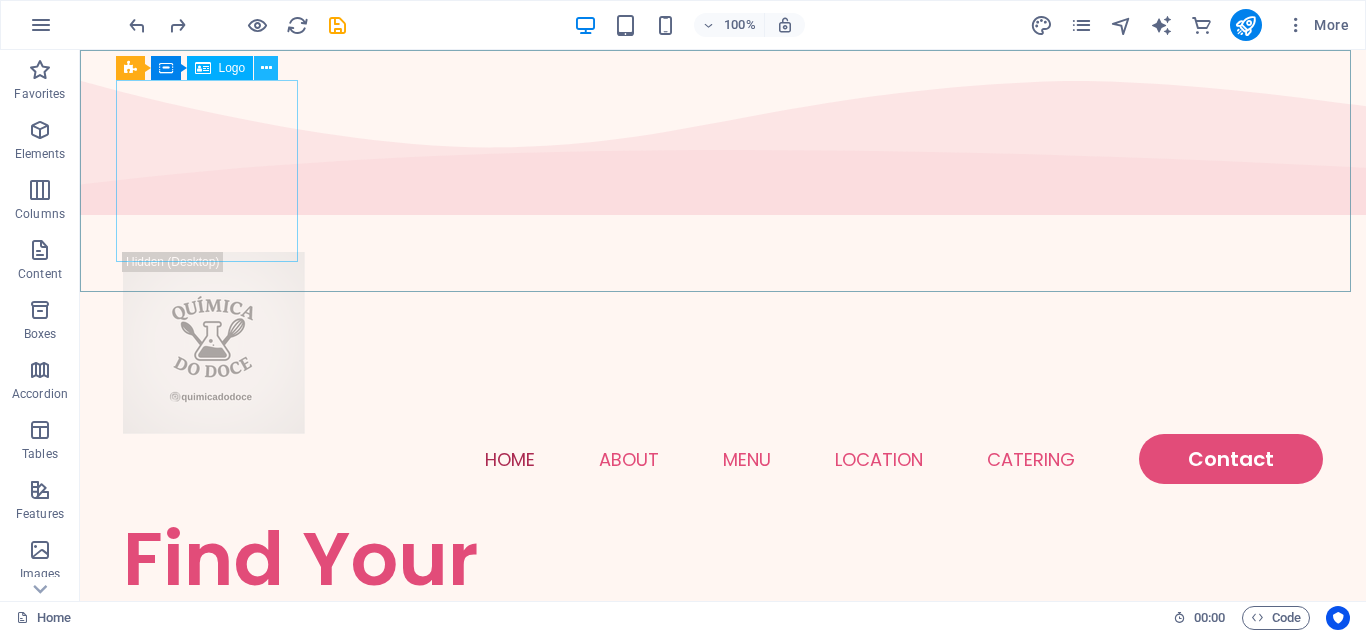 click at bounding box center (266, 68) 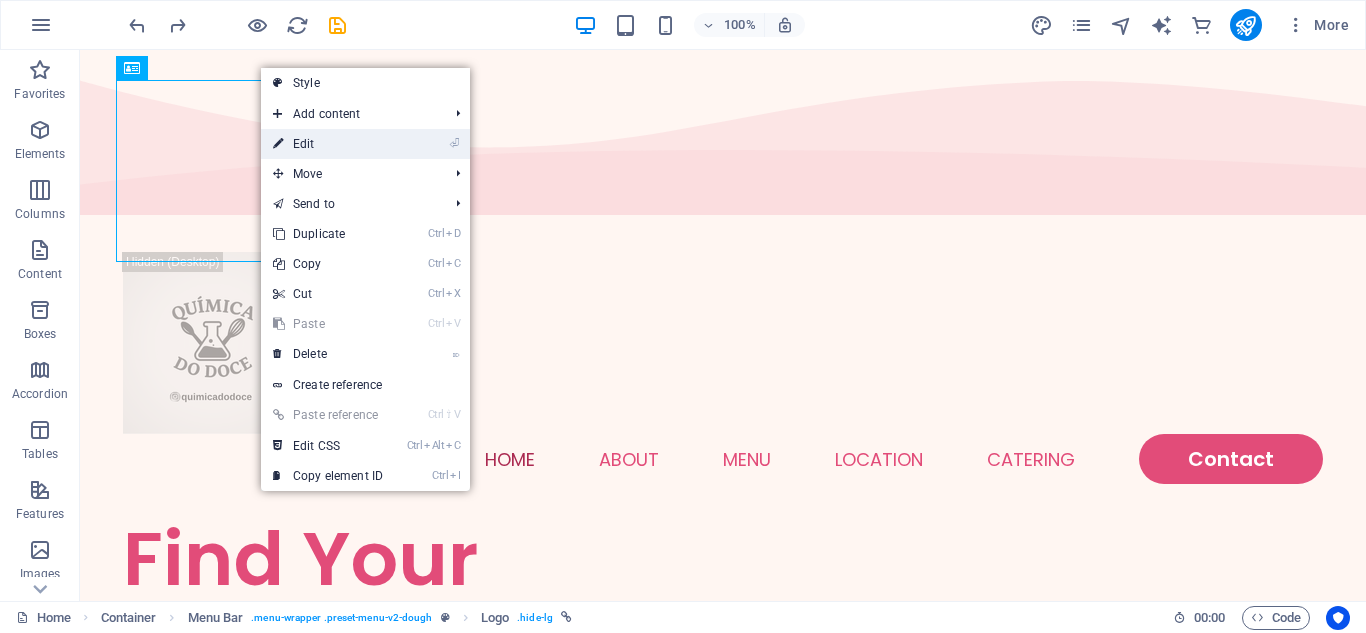 click on "⏎  Edit" at bounding box center (328, 144) 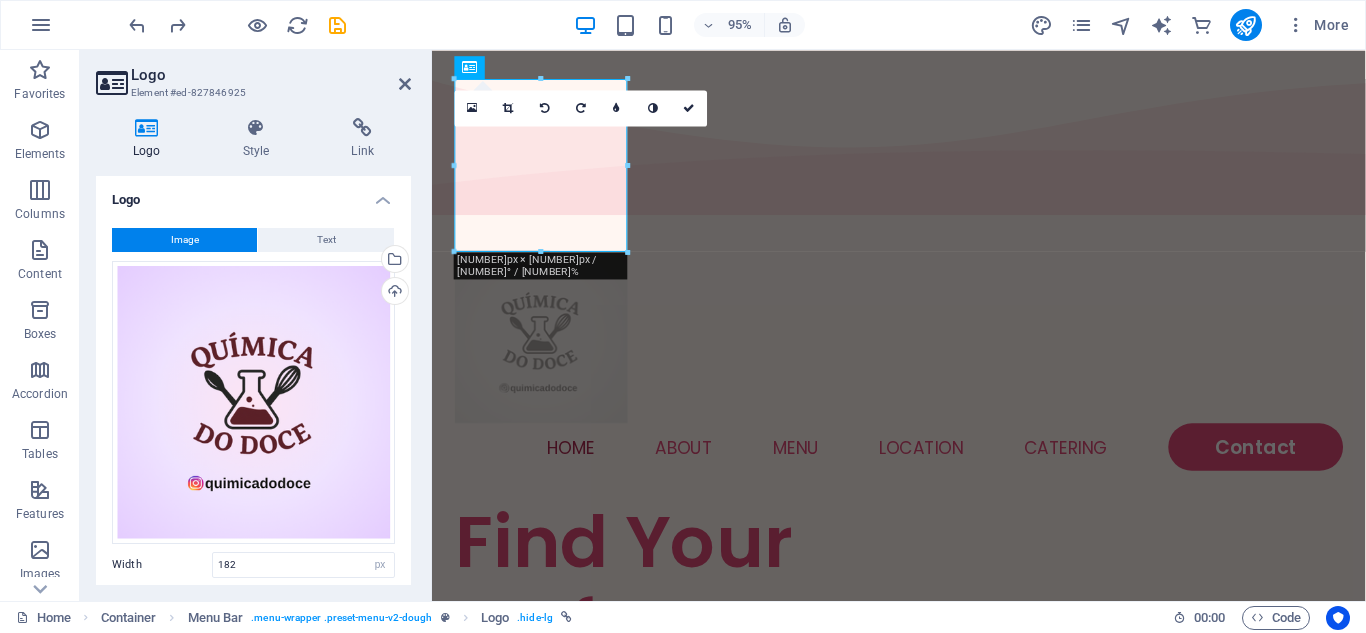 click on "Image" at bounding box center (184, 240) 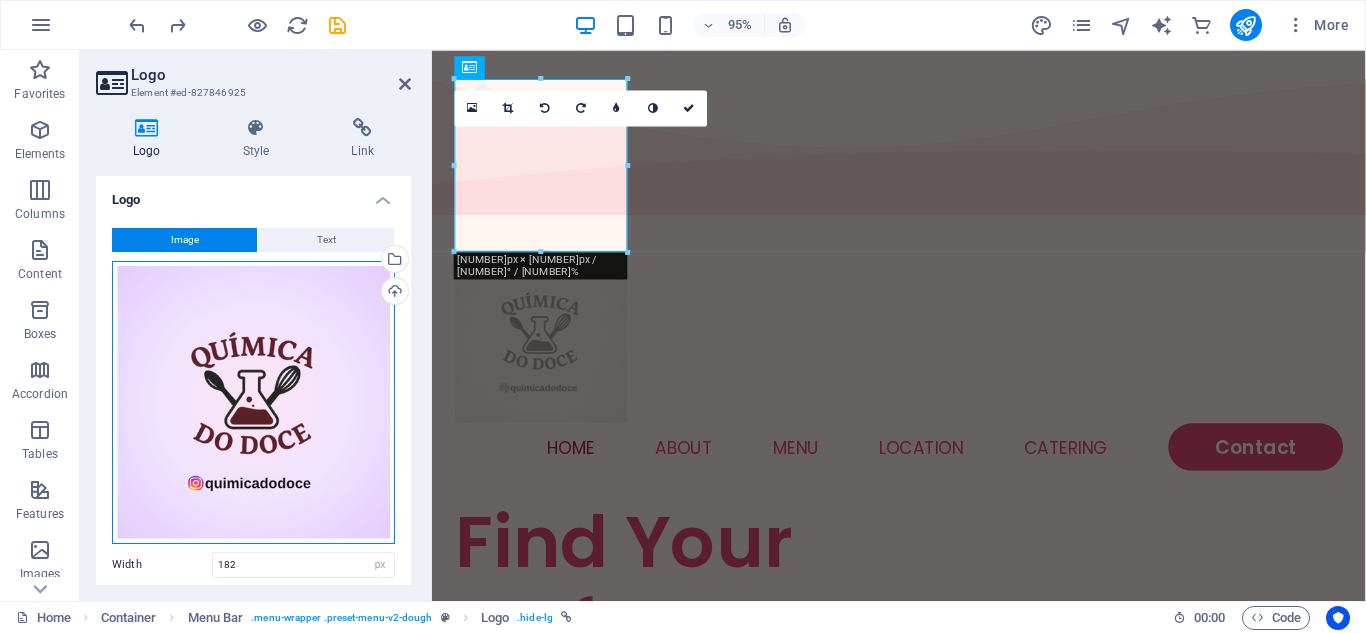 click on "Drag files here, click to choose files or select files from Files or our free stock photos & videos" at bounding box center [253, 402] 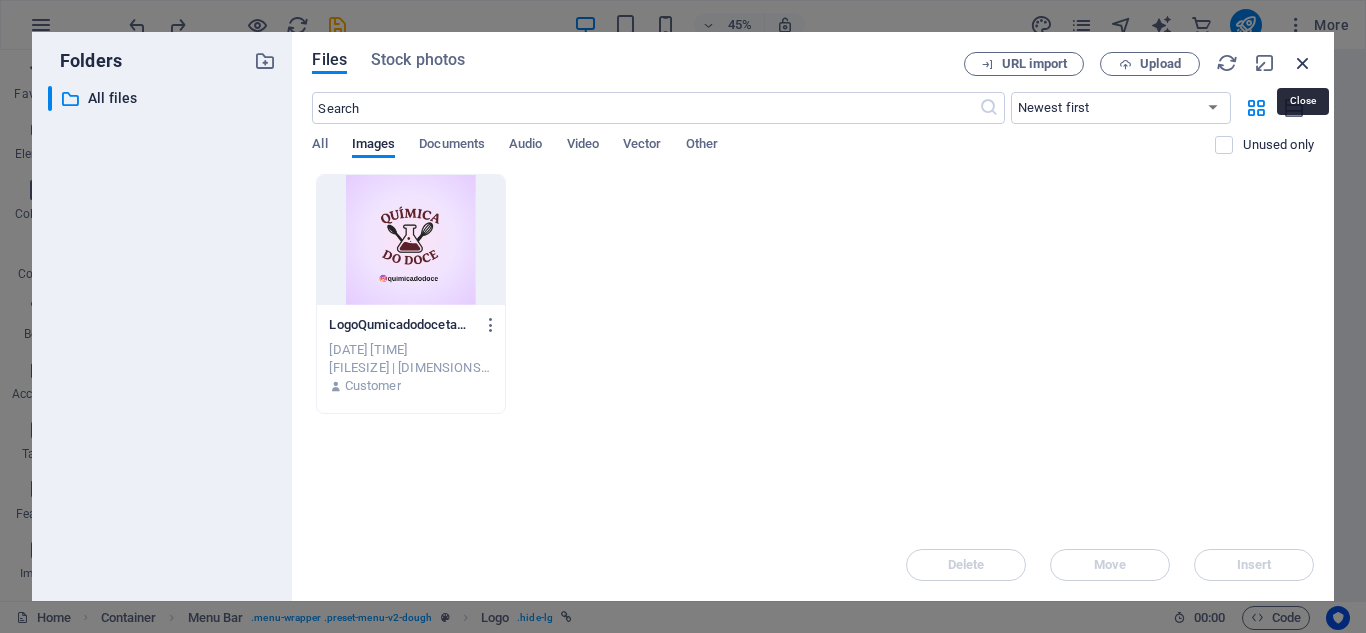 click at bounding box center [1303, 63] 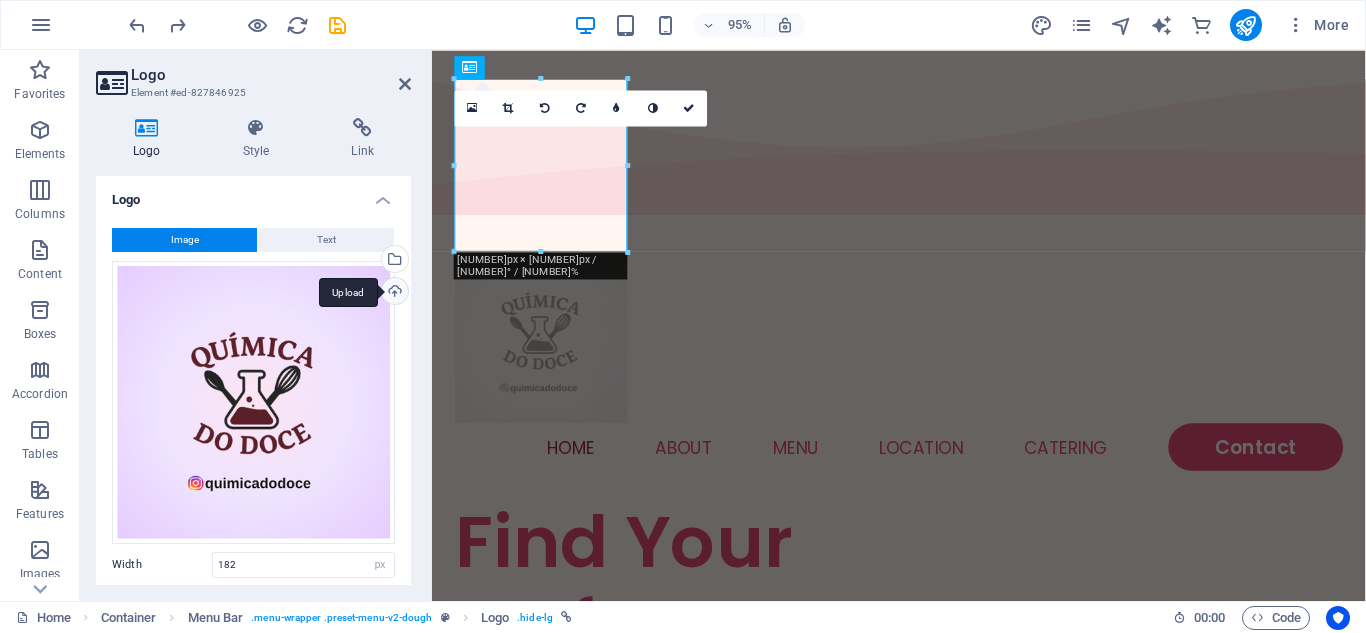 click on "Upload" at bounding box center (393, 293) 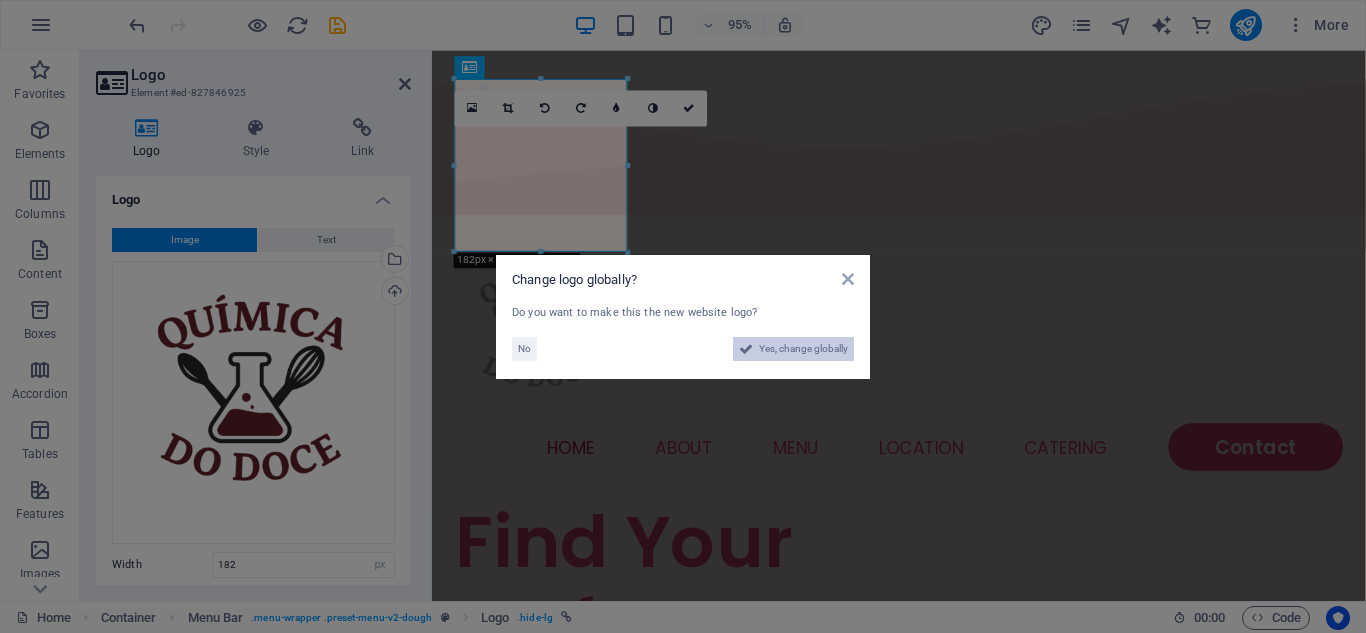 click on "Yes, change globally" at bounding box center (803, 349) 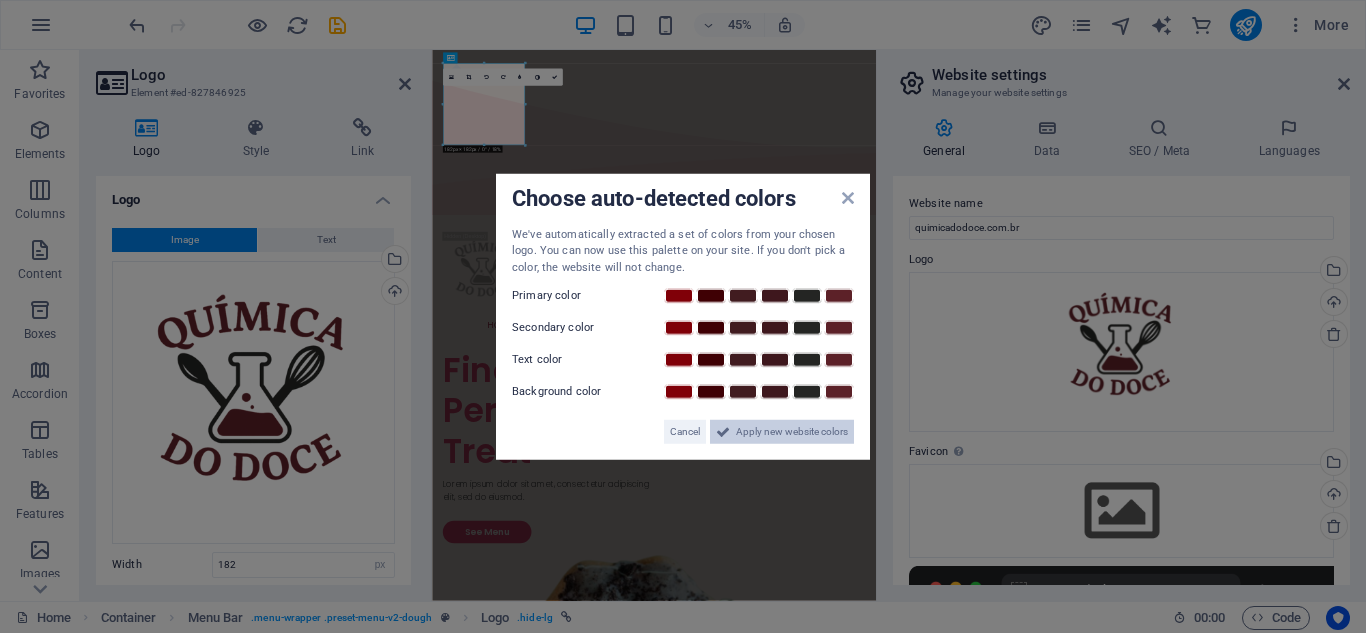 click on "Apply new website colors" at bounding box center [782, 432] 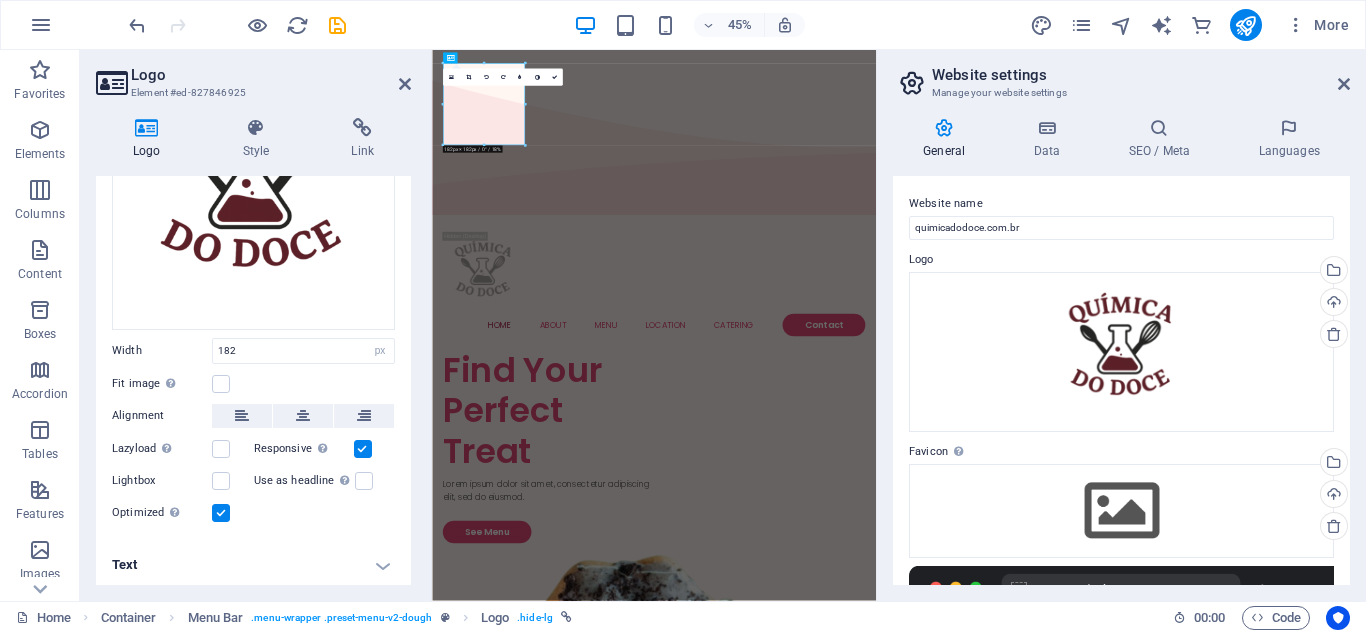 scroll, scrollTop: 0, scrollLeft: 0, axis: both 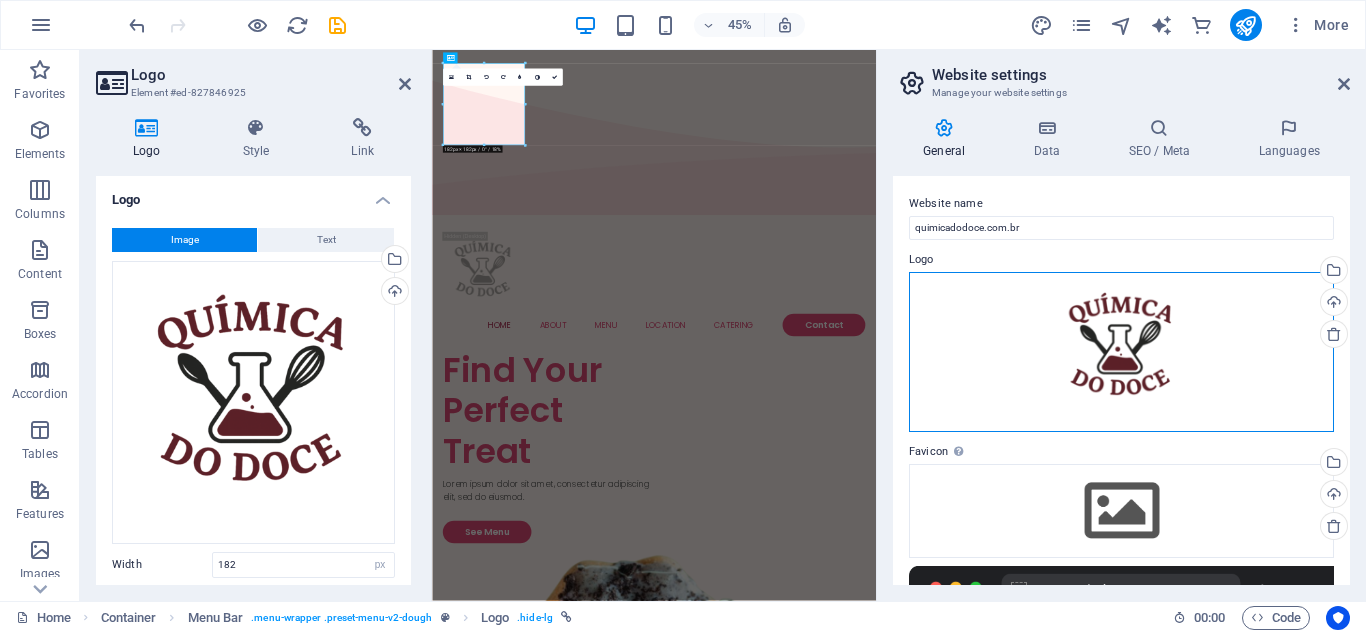click on "Drag files here, click to choose files or select files from Files or our free stock photos & videos" at bounding box center [1121, 352] 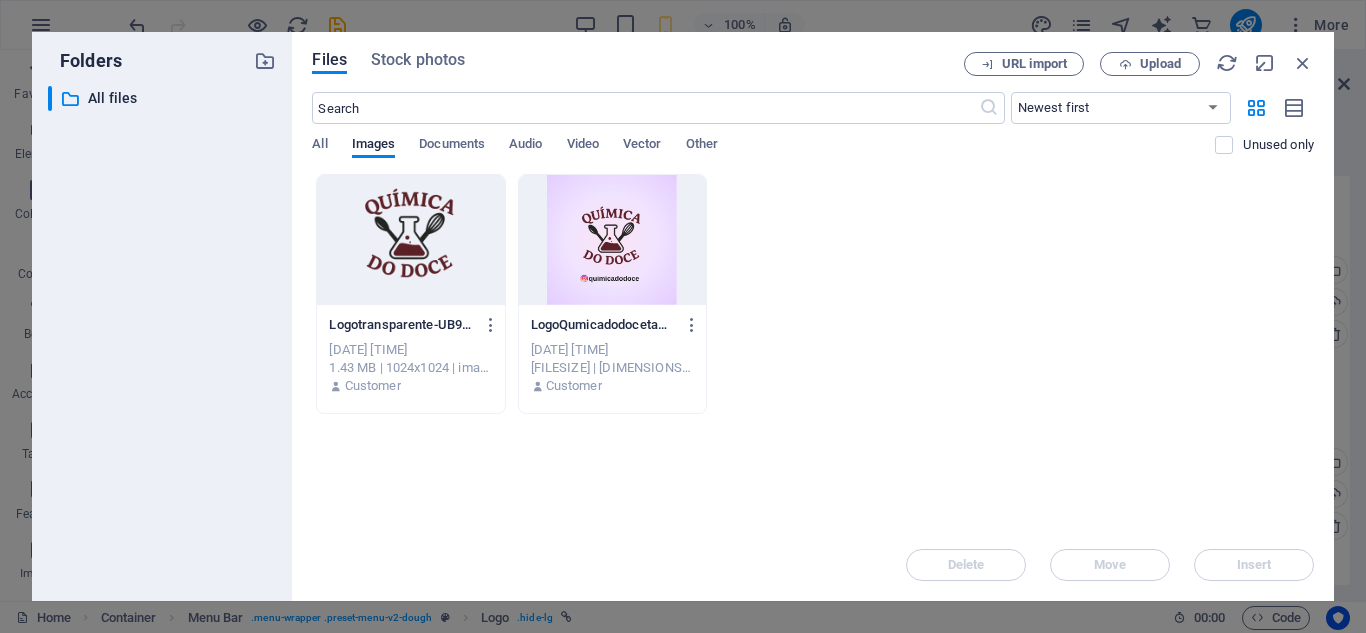 click at bounding box center [410, 240] 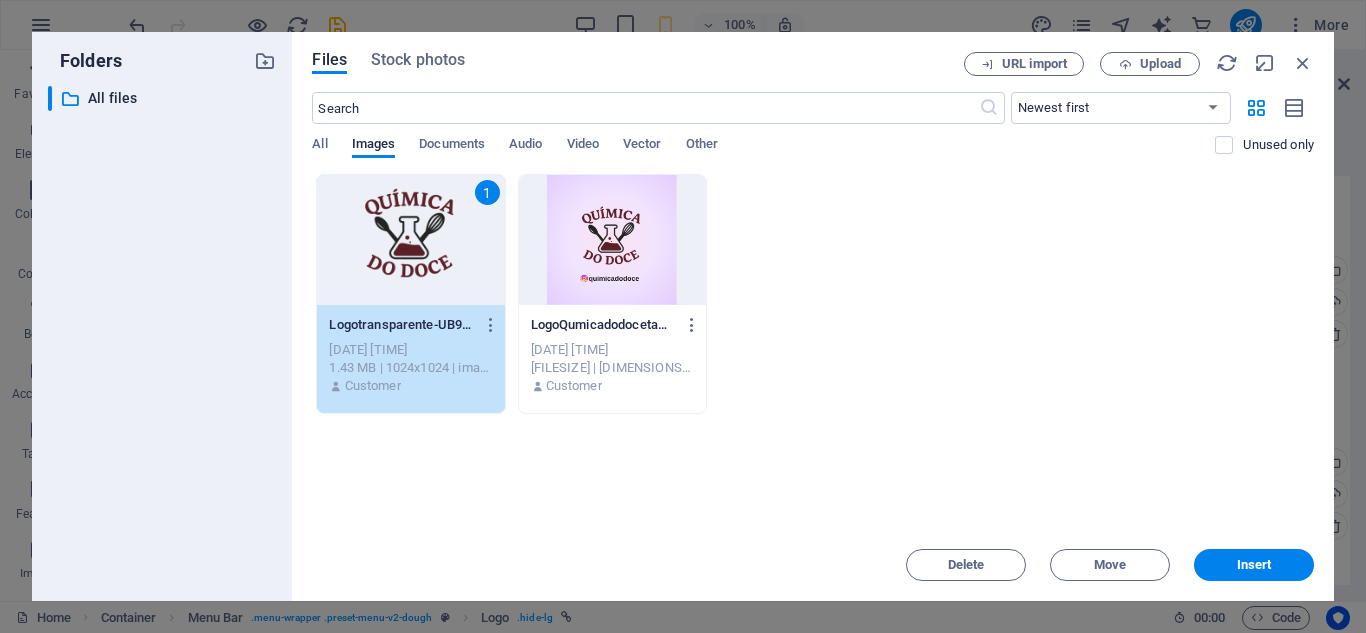 click on "1" at bounding box center (410, 240) 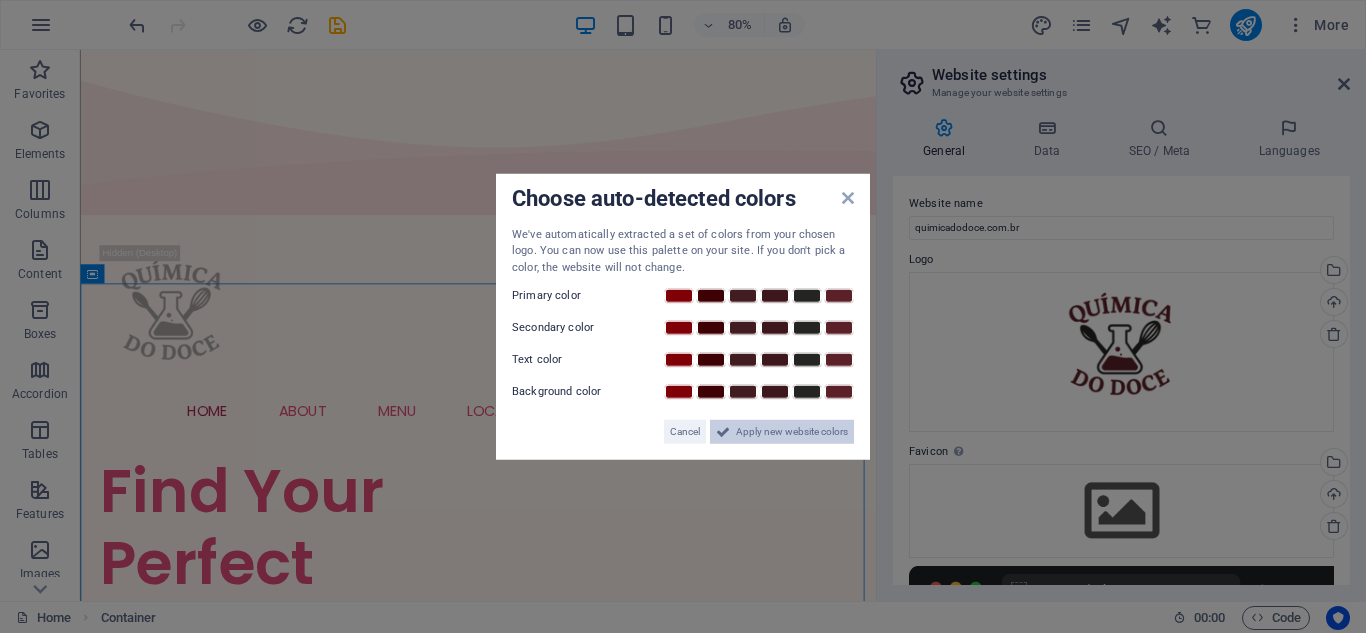 click on "Apply new website colors" at bounding box center [792, 432] 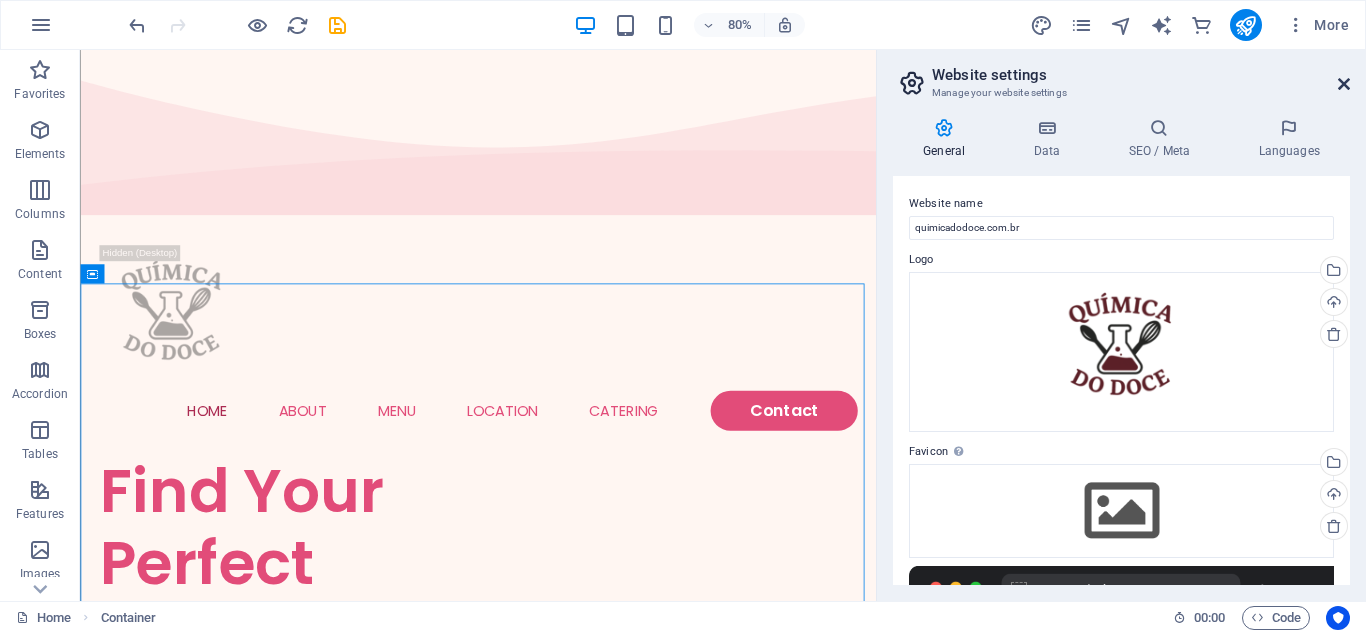 click at bounding box center (1344, 84) 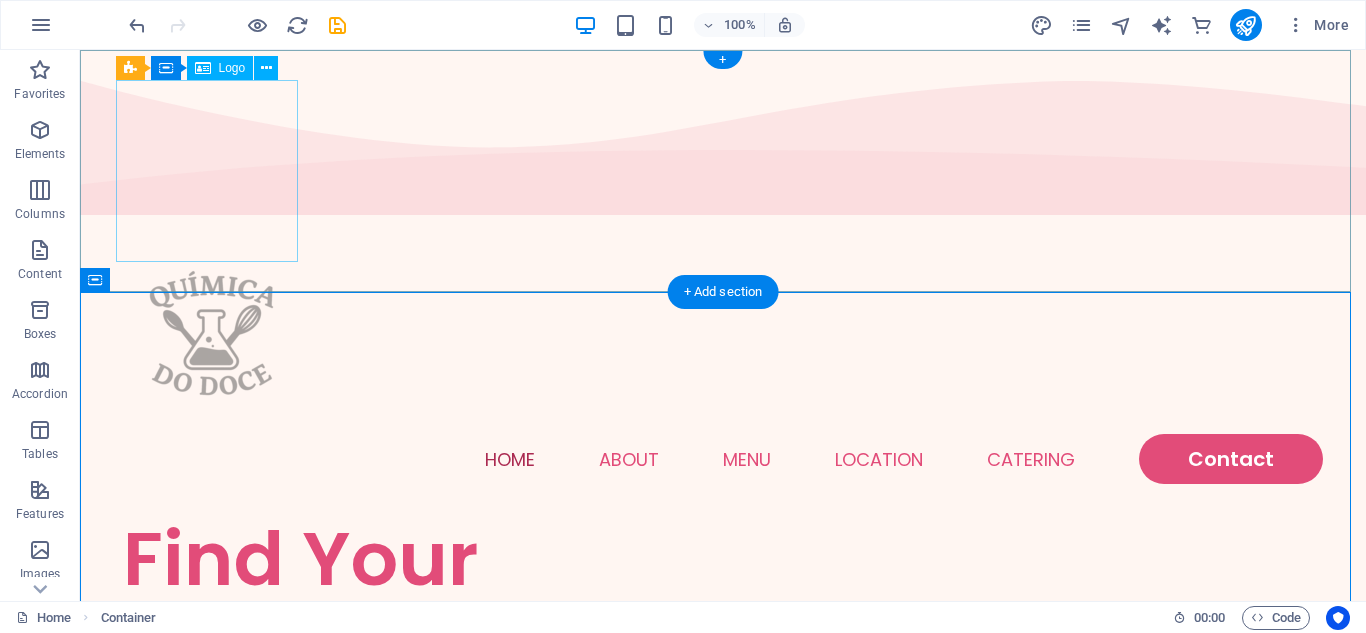click at bounding box center (723, 343) 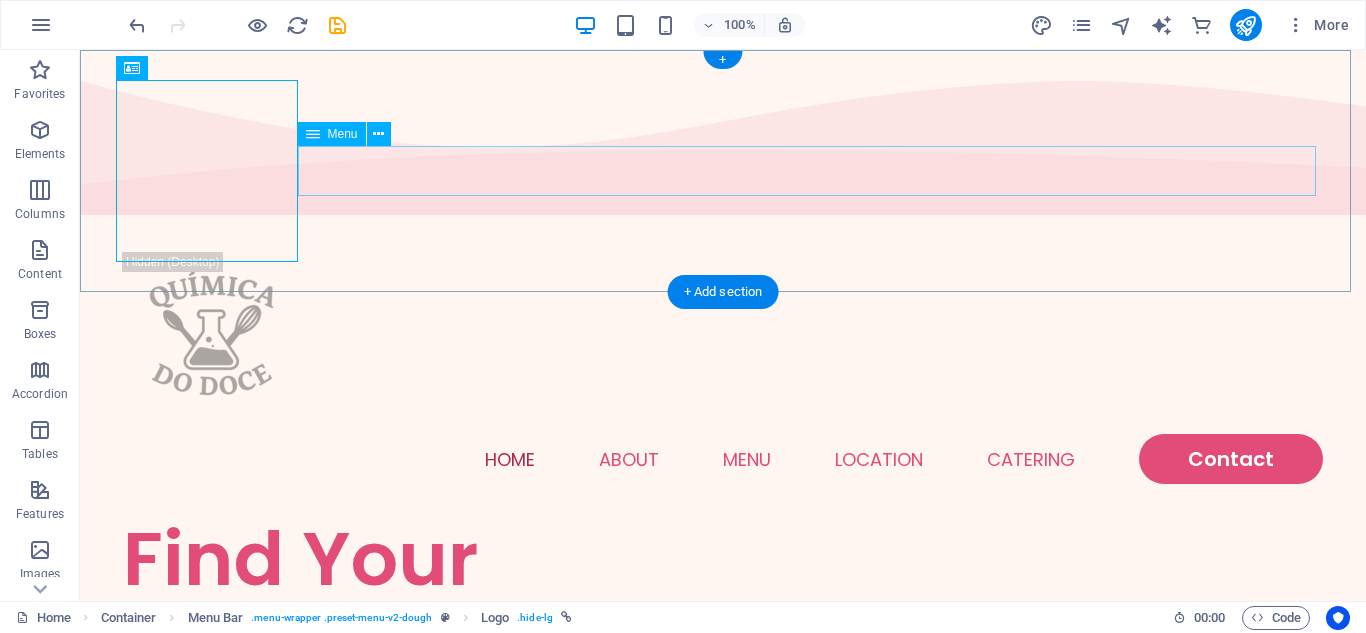click on "Home About Menu Location Catering Contact" at bounding box center (723, 459) 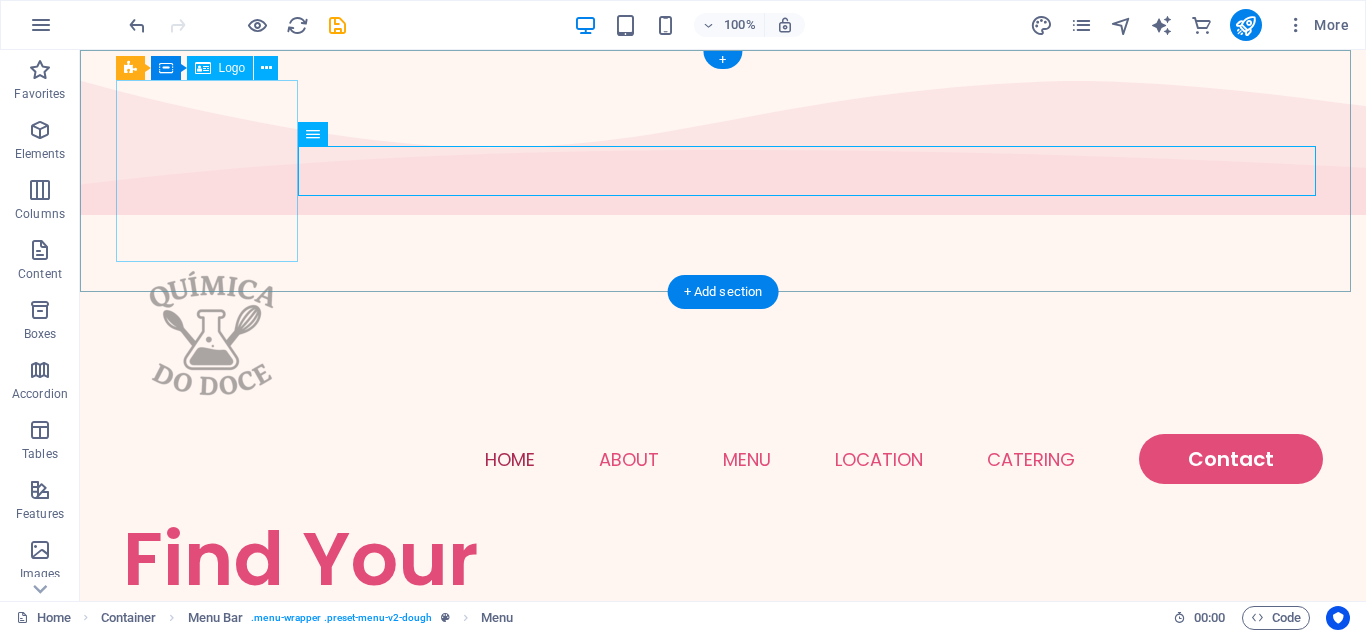 click at bounding box center [723, 343] 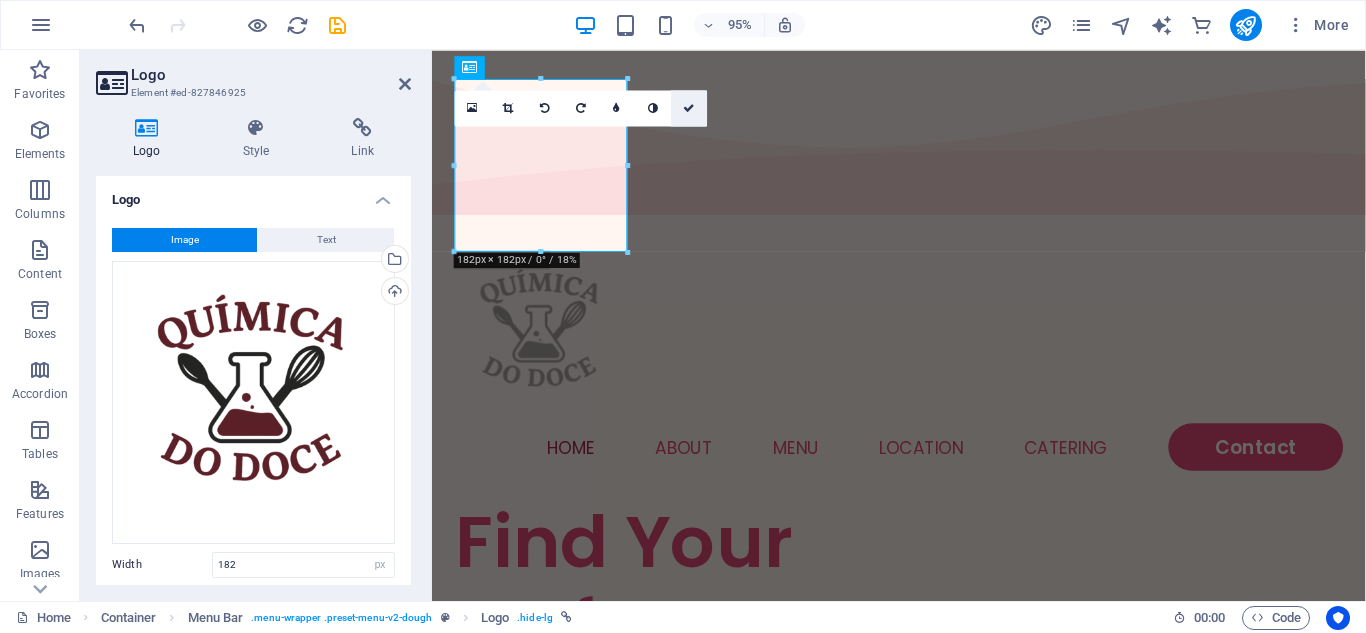 click at bounding box center (690, 107) 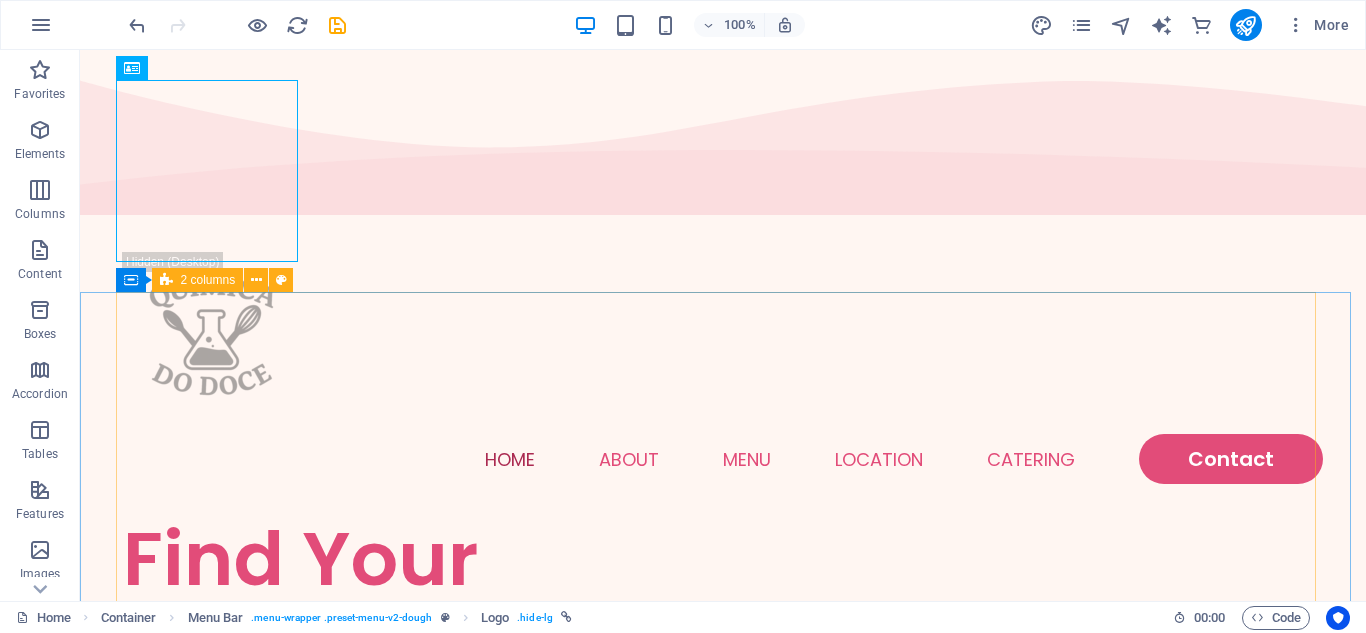 click on "2 columns" at bounding box center [208, 280] 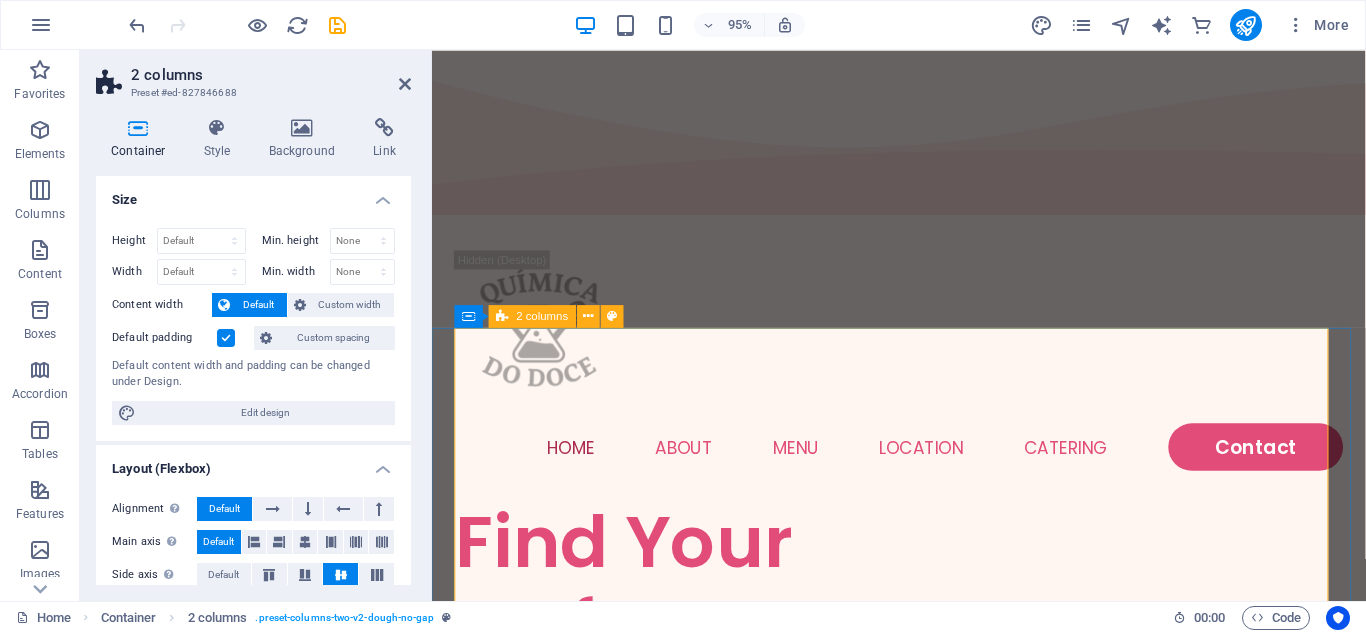 click on "Find Your Perfect Treat Lorem ipsum dolor sit amet, consectetur adipiscing elit, sed do eiusmod. See Menu" at bounding box center (923, 1323) 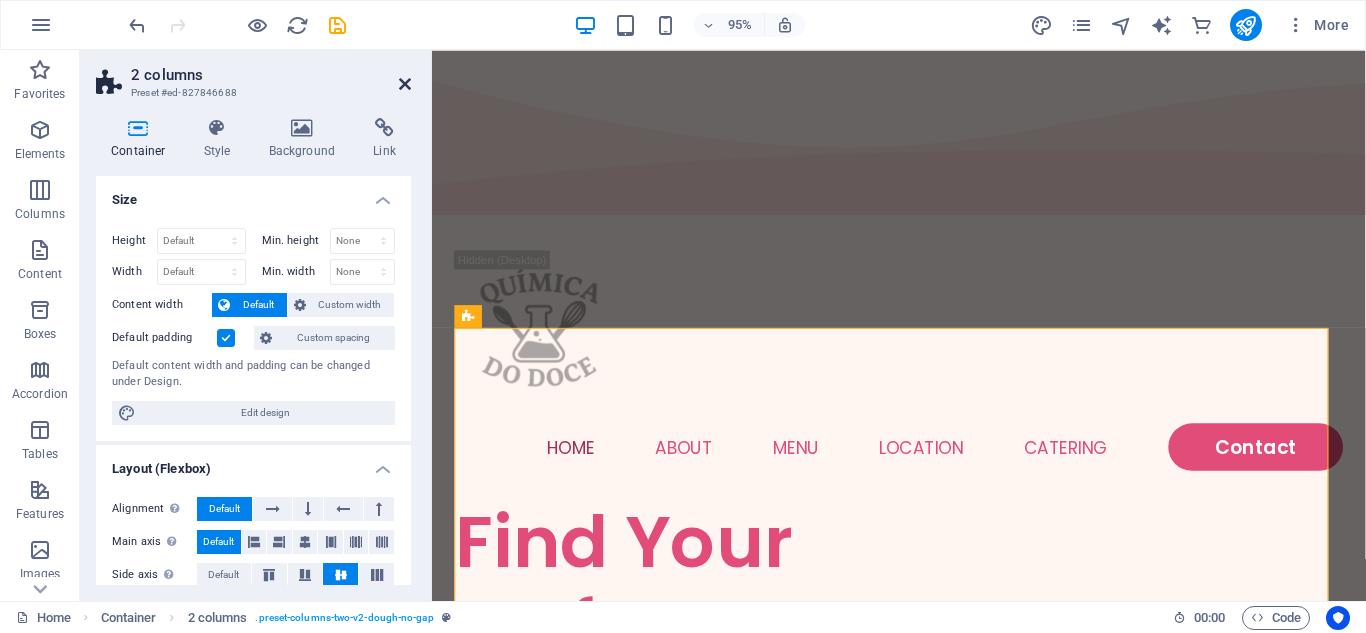 click at bounding box center [405, 84] 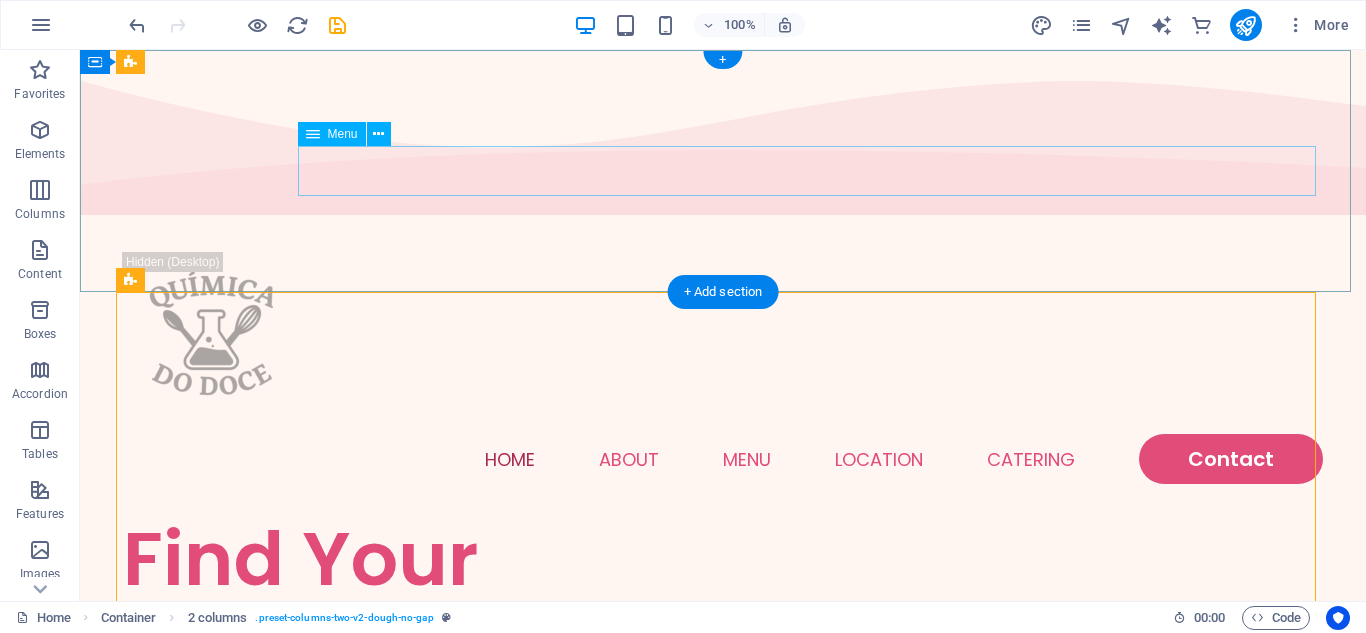 click on "Home About Menu Location Catering Contact" at bounding box center (723, 459) 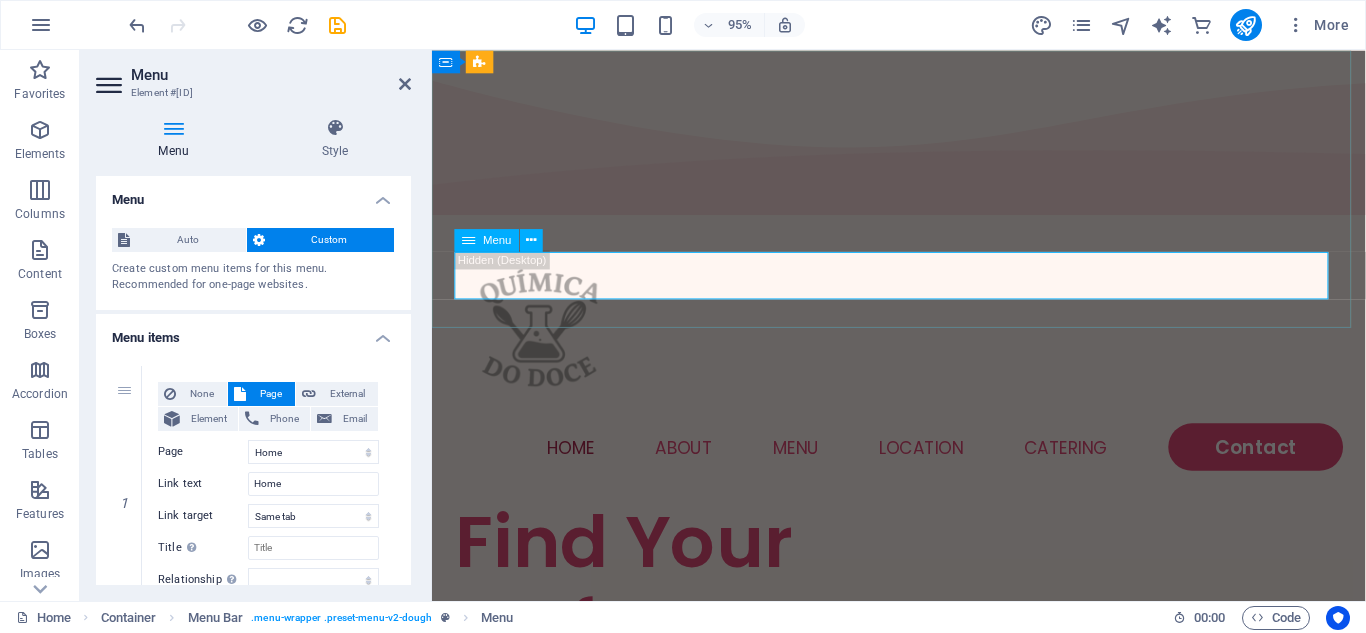 click on "Home About Menu Location Catering Contact" at bounding box center (923, 468) 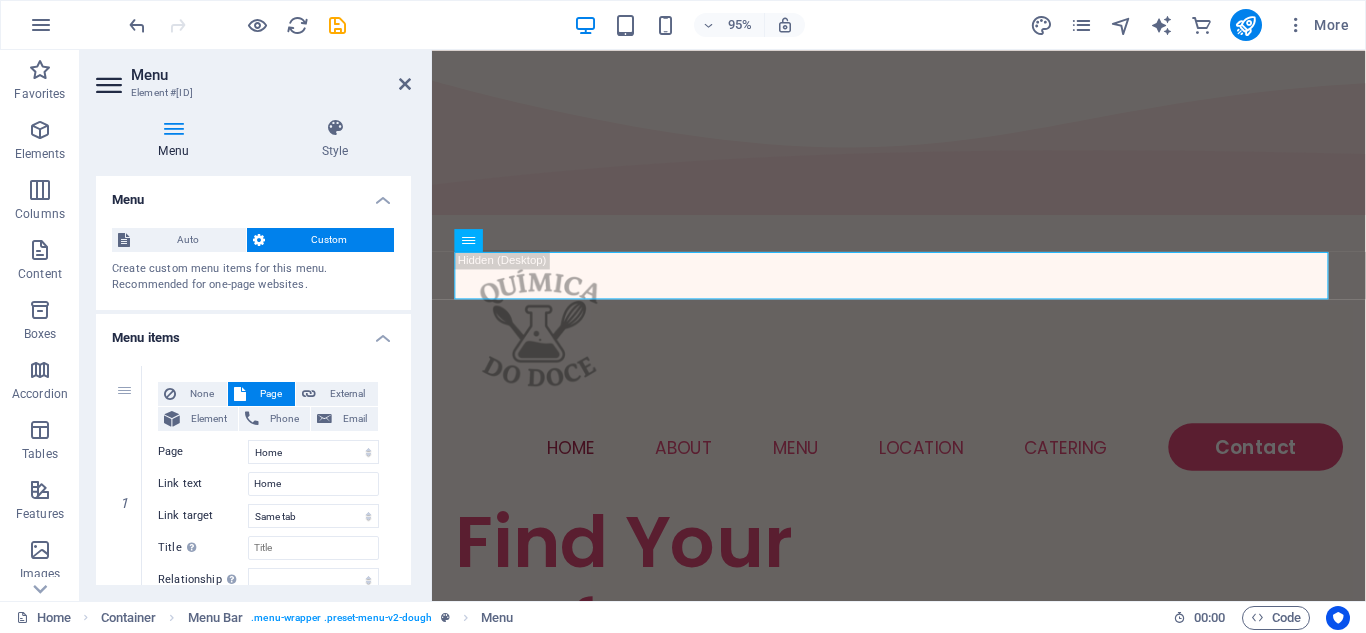 drag, startPoint x: 411, startPoint y: 215, endPoint x: 390, endPoint y: 322, distance: 109.041275 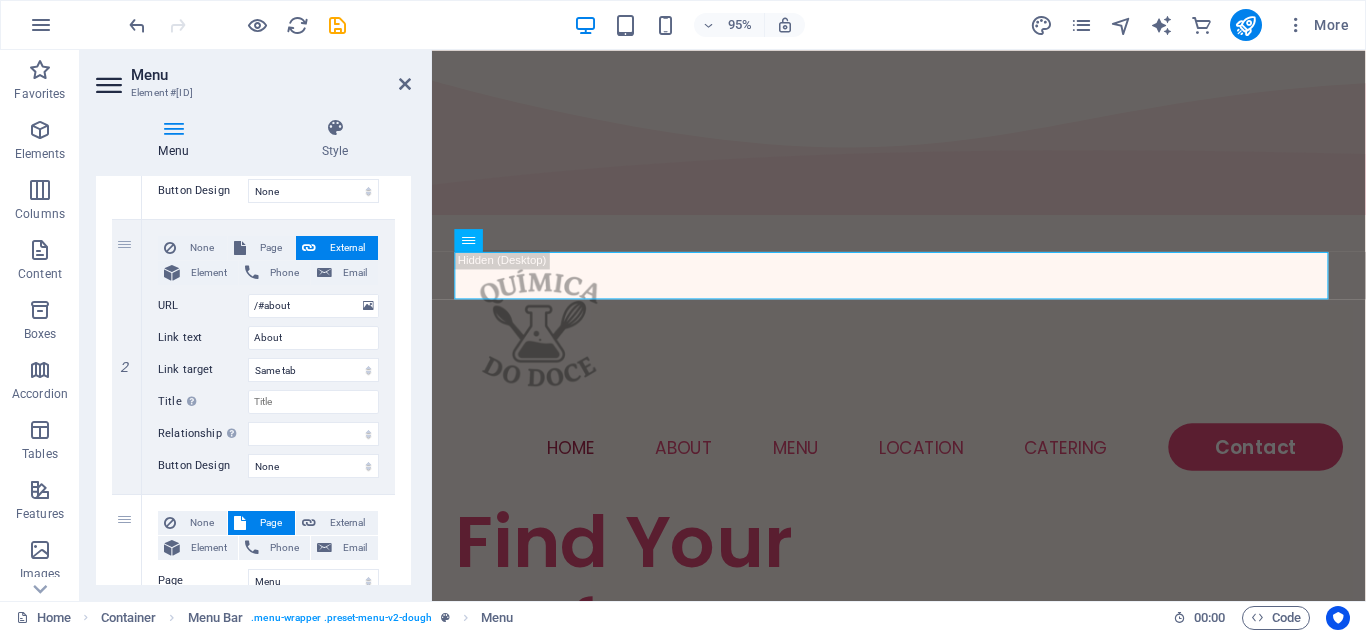 scroll, scrollTop: 394, scrollLeft: 0, axis: vertical 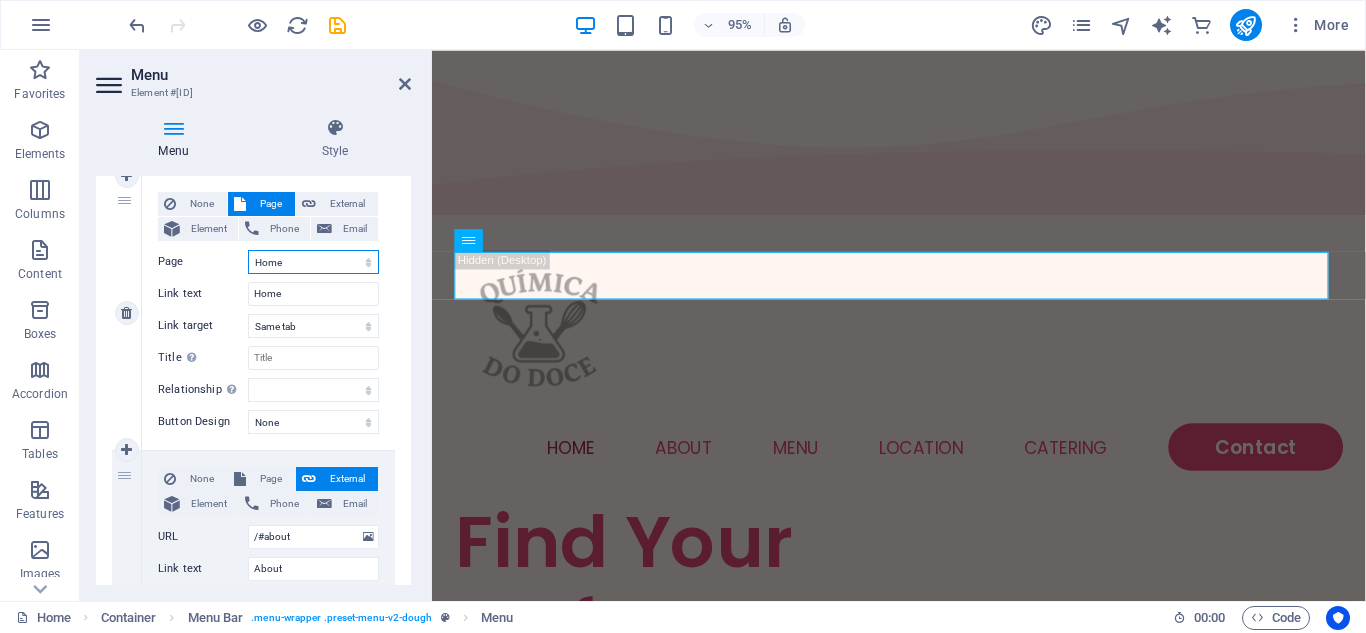 click on "Home Menu Contact Legal Notice Privacy" at bounding box center (313, 262) 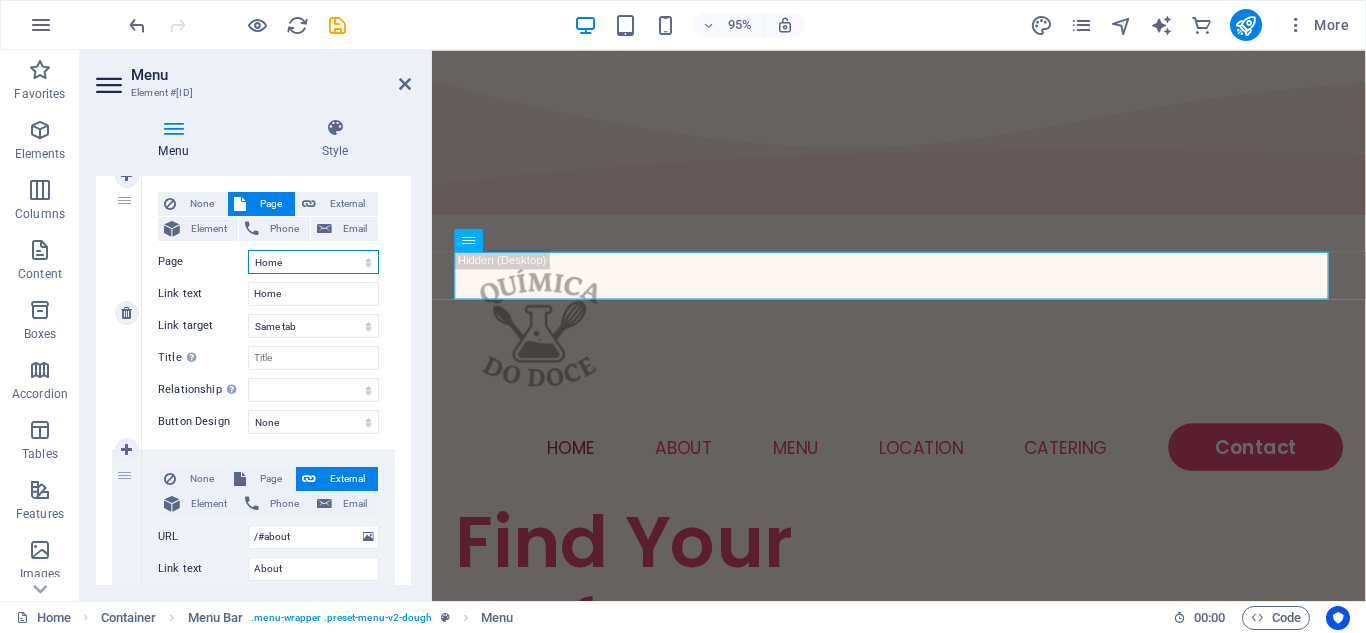 click on "Home Menu Contact Legal Notice Privacy" at bounding box center (313, 262) 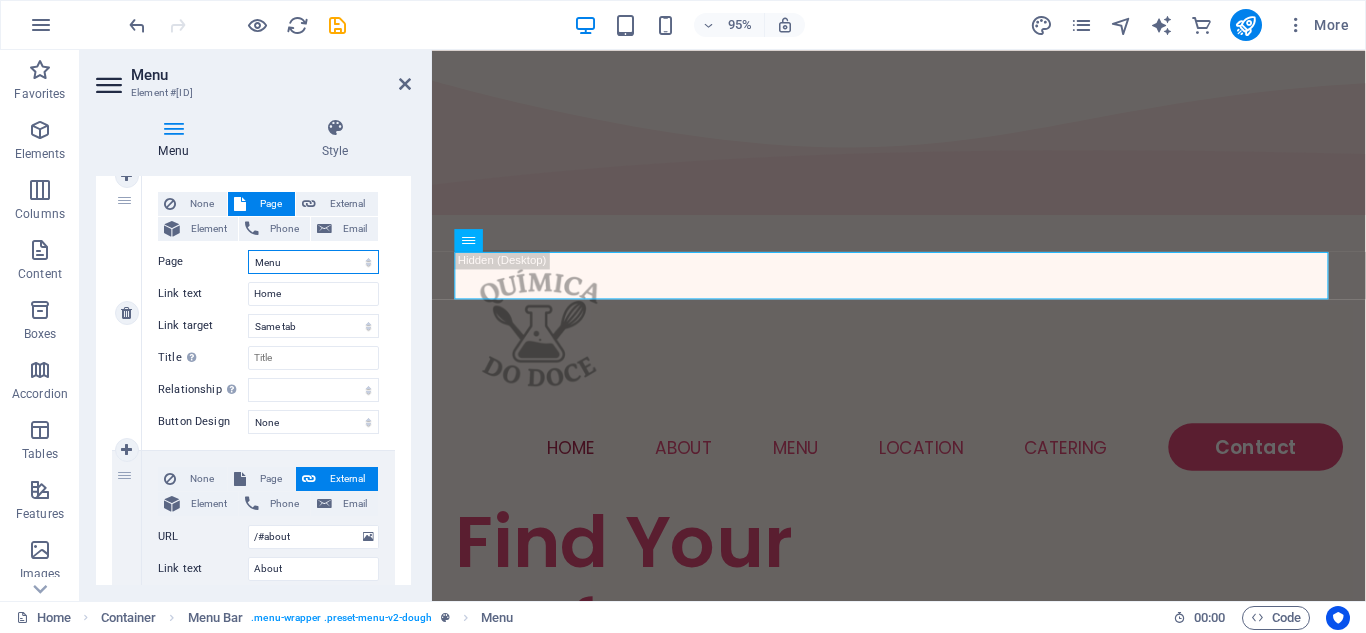 click on "Home Menu Contact Legal Notice Privacy" at bounding box center (313, 262) 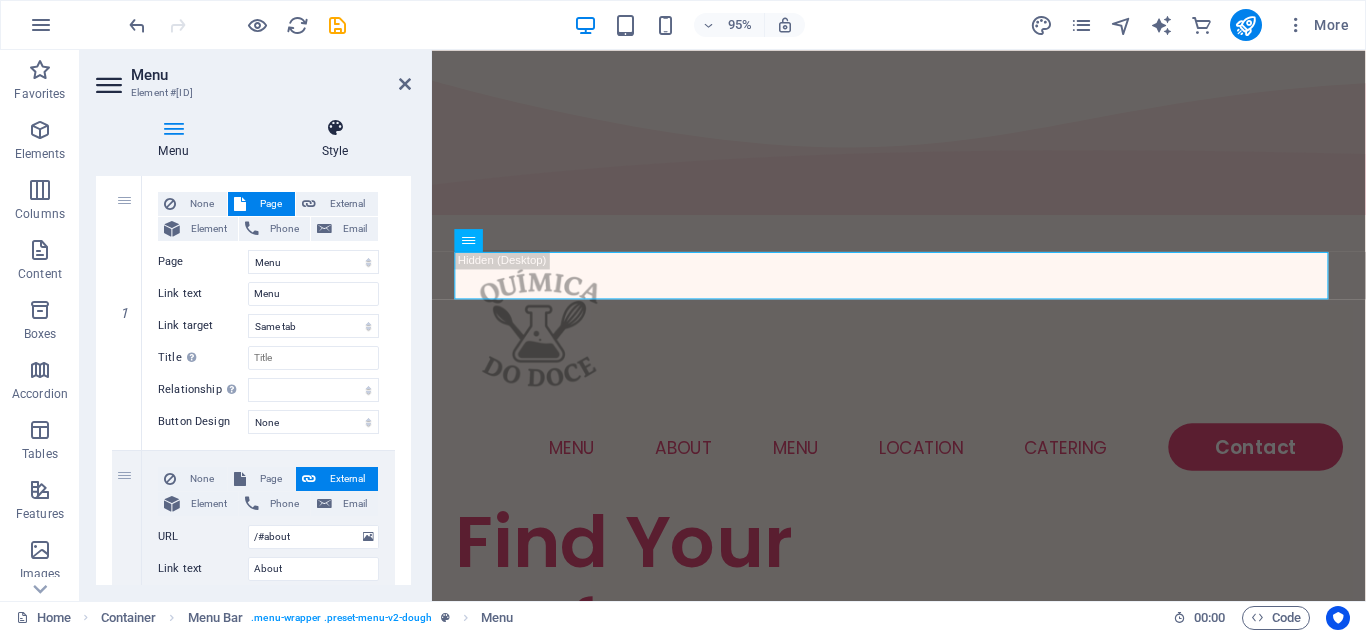 click on "Style" at bounding box center [335, 139] 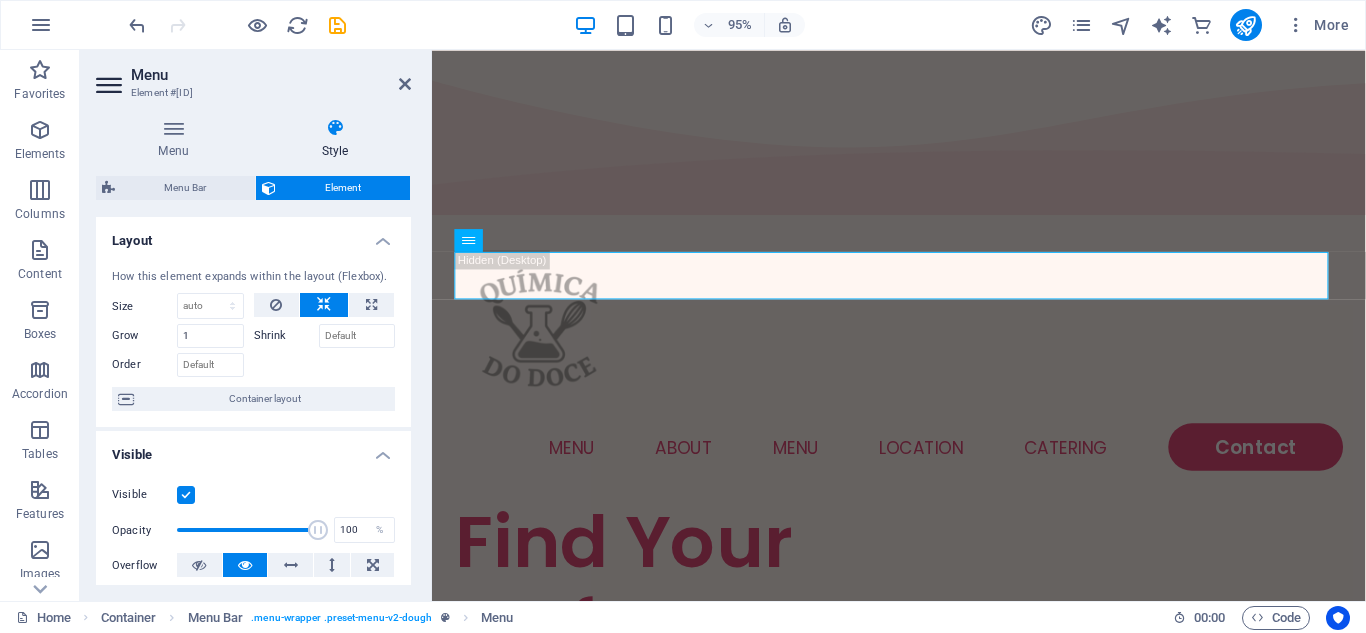 click on "Menu Element #[ID] Menu Style Menu Auto Custom Create custom menu items for this menu. Recommended for one-page websites. Manage pages Menu items 1 None Page External Element Phone Email Page Home Menu Contact Legal Notice Privacy Element URL /[ID] Phone Email Link text Menu Link target New tab Same tab Overlay Title Additional link description, should not be the same as the link text. The title is most often shown as a tooltip text when the mouse moves over the element. Leave empty if uncertain. Relationship Sets the relationship of this link to the link target. For example, the value "nofollow" instructs search engines not to follow the link. Can be left empty. alternate author bookmark external help license next nofollow noreferrer noopener prev search tag Button Design None Default Primary Secondary 2 None Page External Element Phone Email Page Home Menu Contact Legal Notice Privacy Element URL /#[ID] Phone Email Link text About Link target New tab Same tab Overlay help" at bounding box center [256, 325] 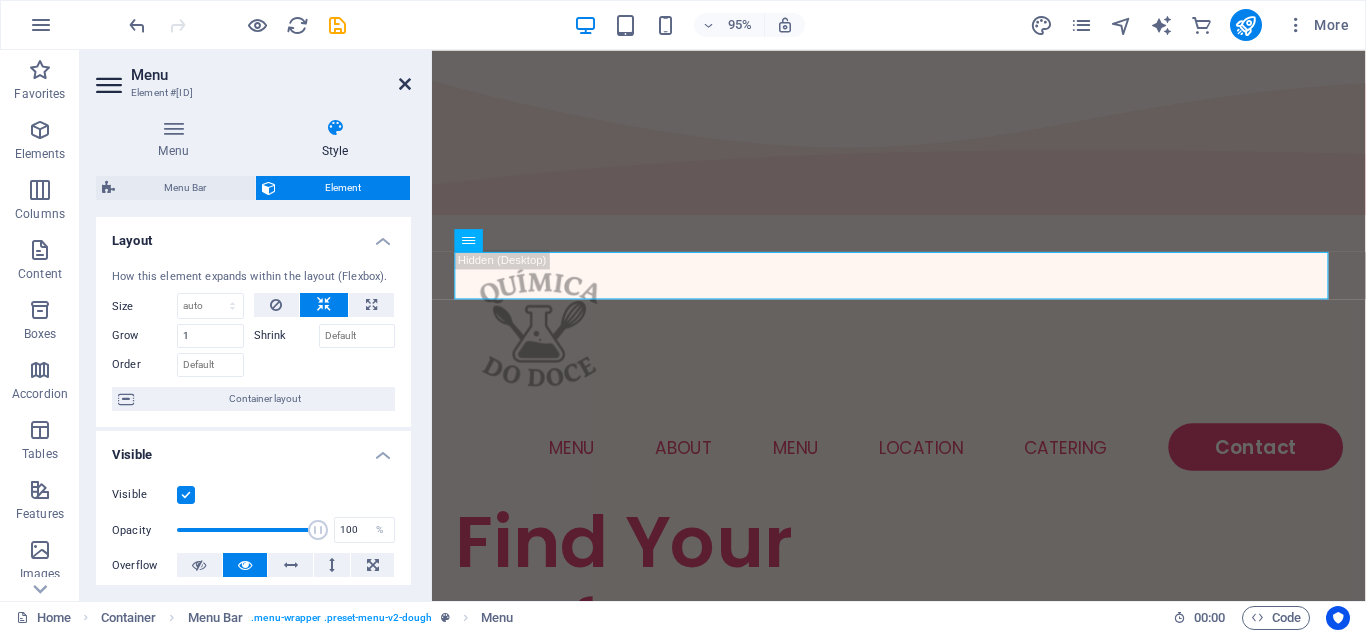 click at bounding box center [405, 84] 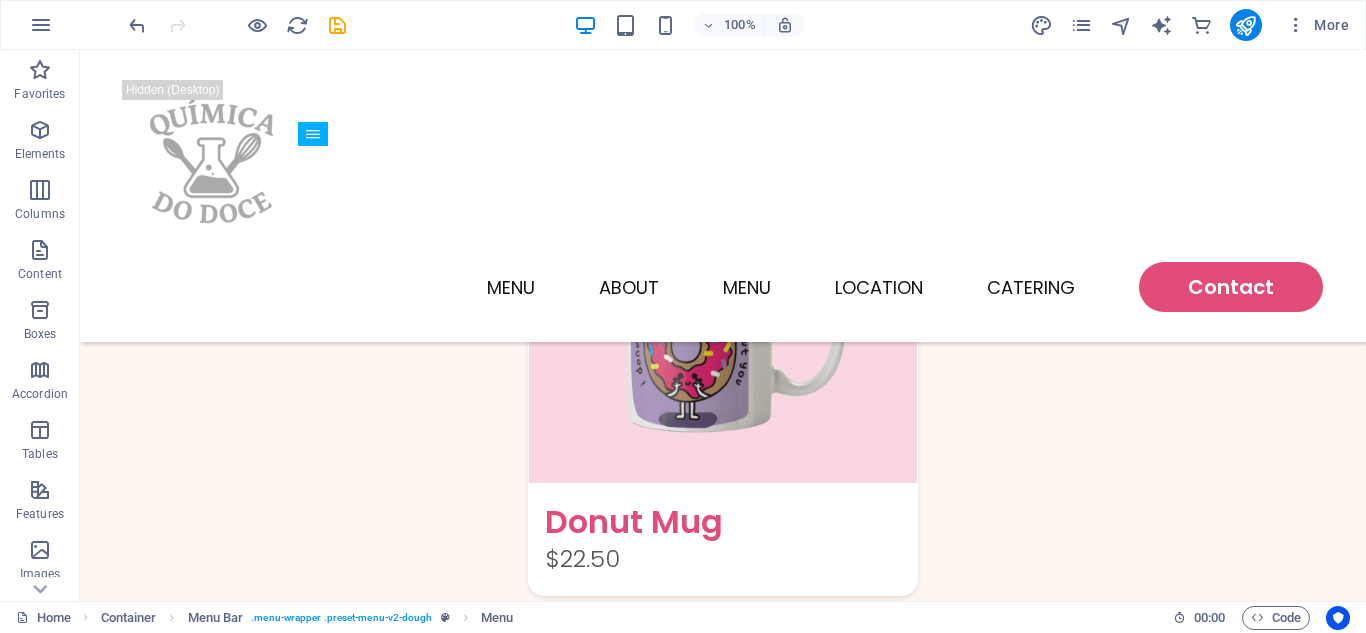 scroll, scrollTop: 3358, scrollLeft: 0, axis: vertical 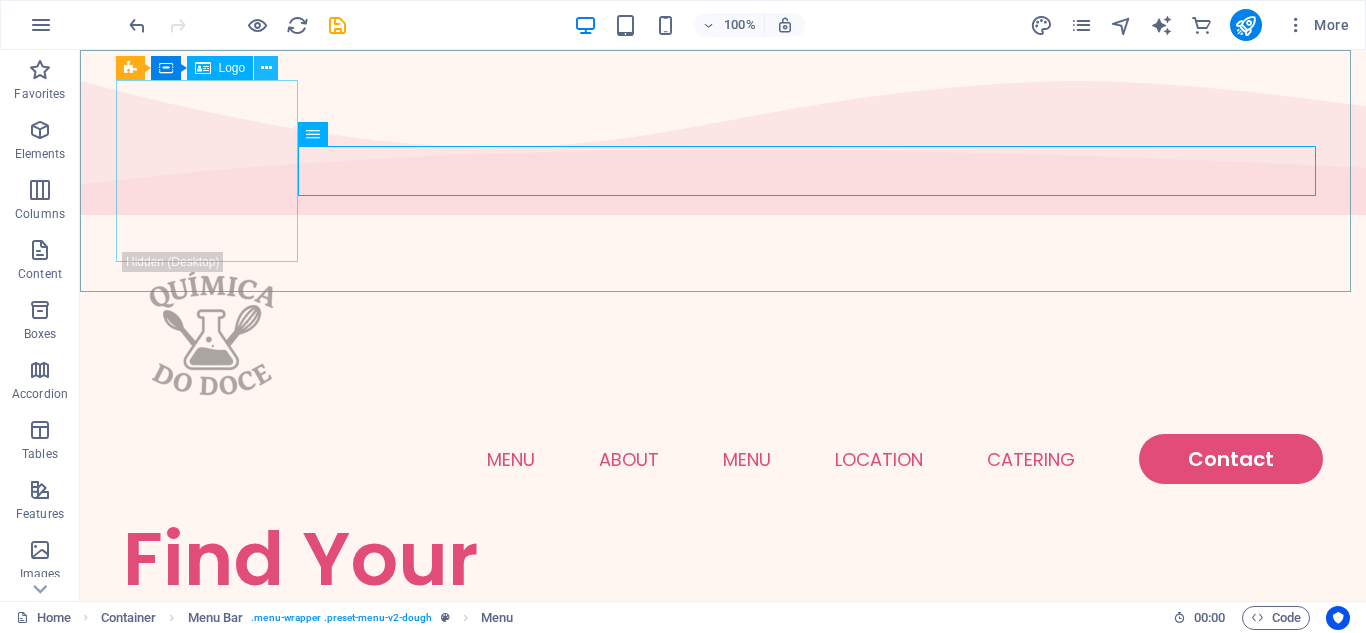 click at bounding box center [266, 68] 